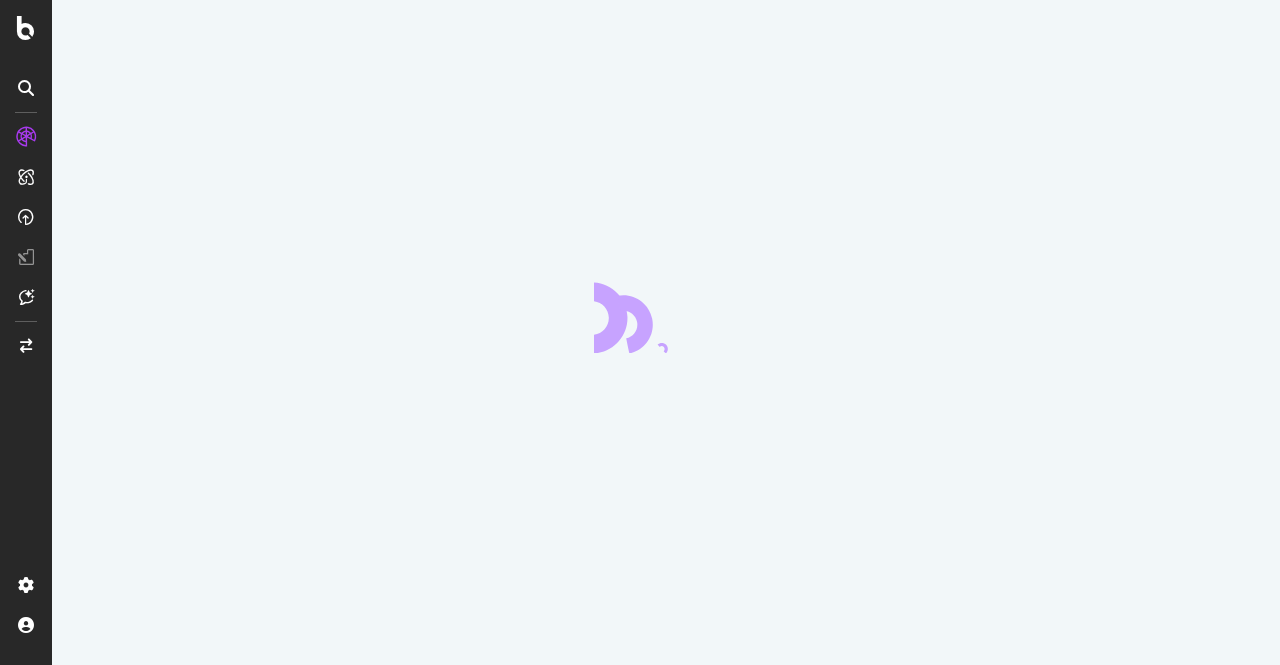 scroll, scrollTop: 0, scrollLeft: 0, axis: both 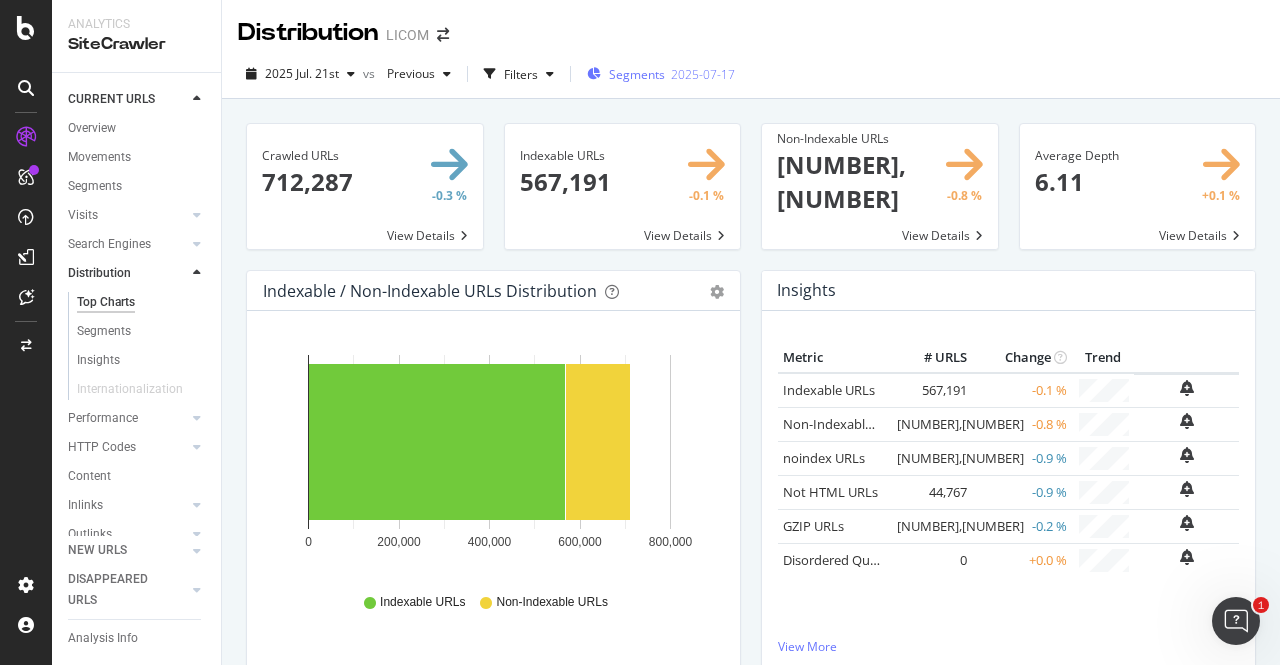 click on "Segments 2025-07-17" at bounding box center [661, 74] 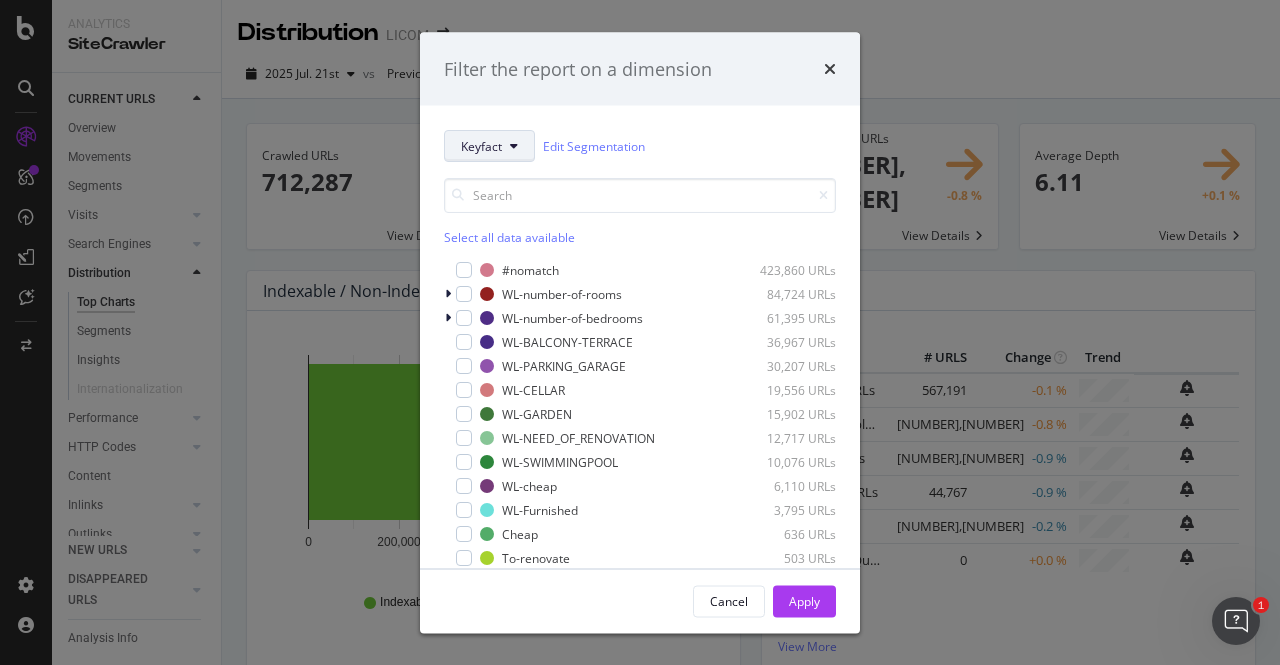 click at bounding box center [514, 146] 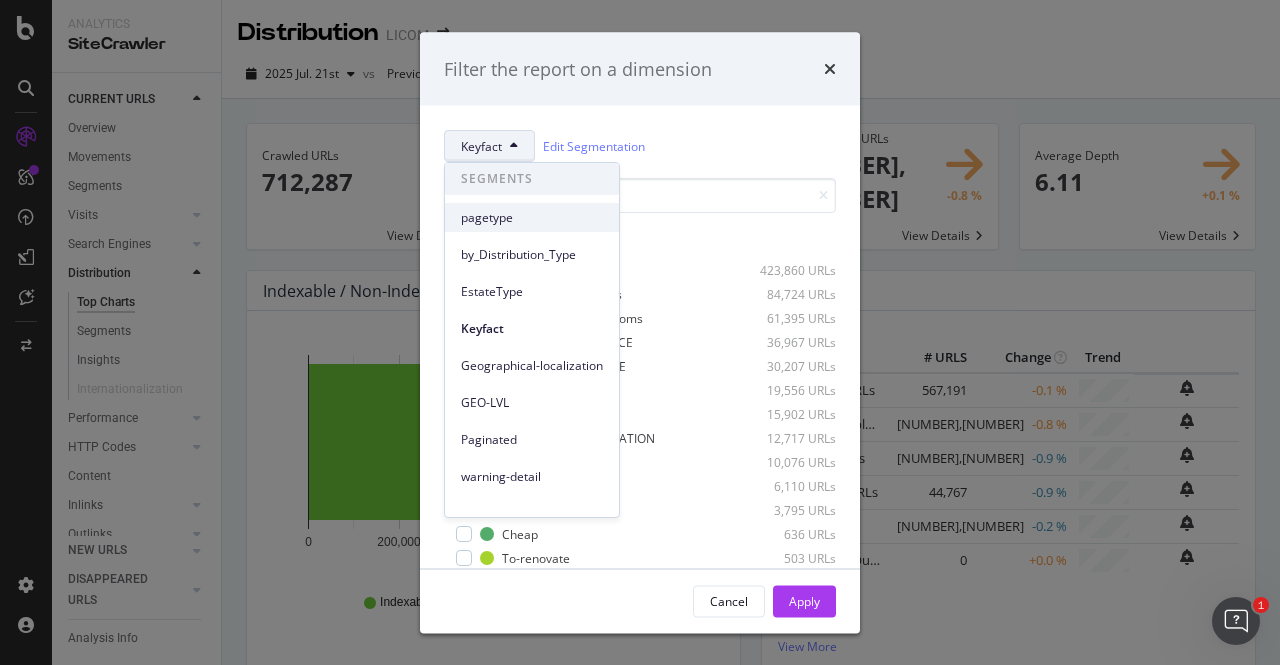 click on "pagetype" at bounding box center [532, 218] 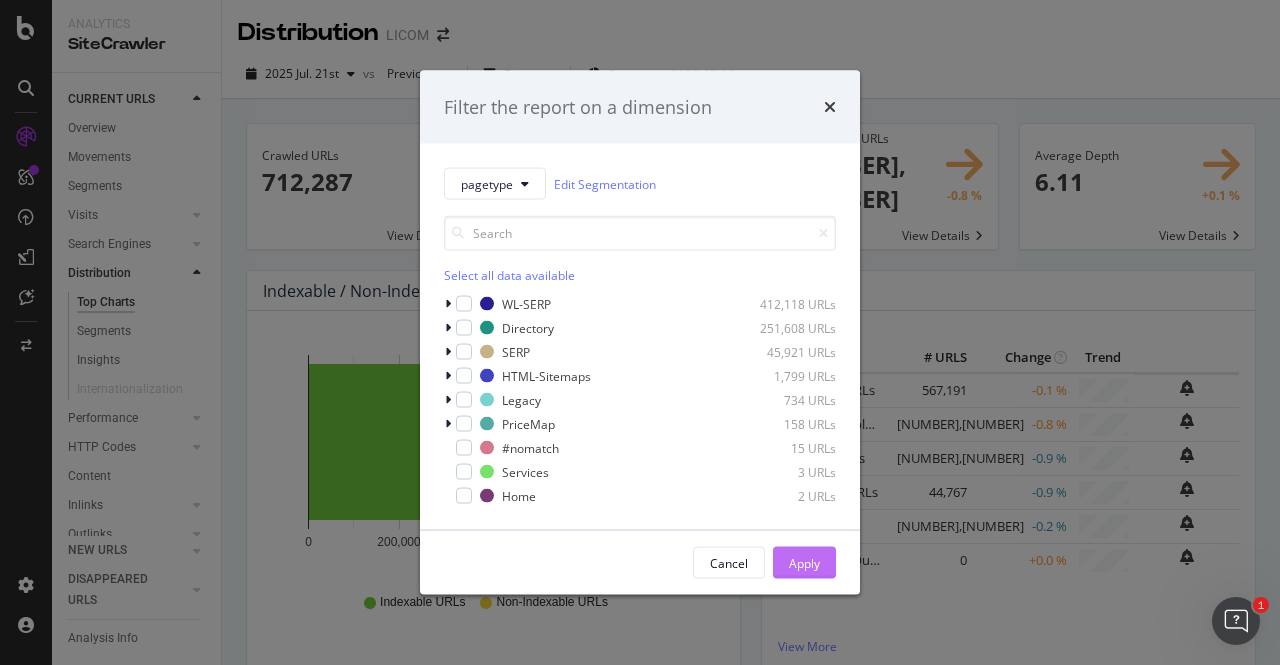 click on "Apply" at bounding box center [804, 562] 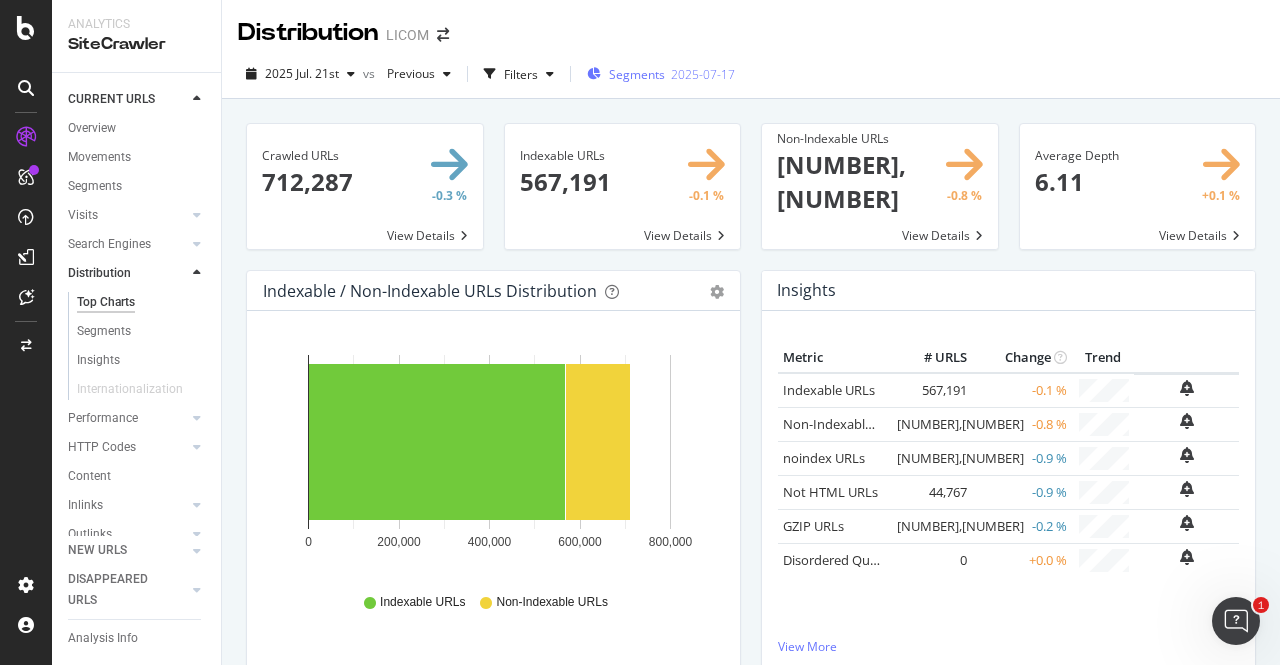 click on "Segments" at bounding box center [637, 74] 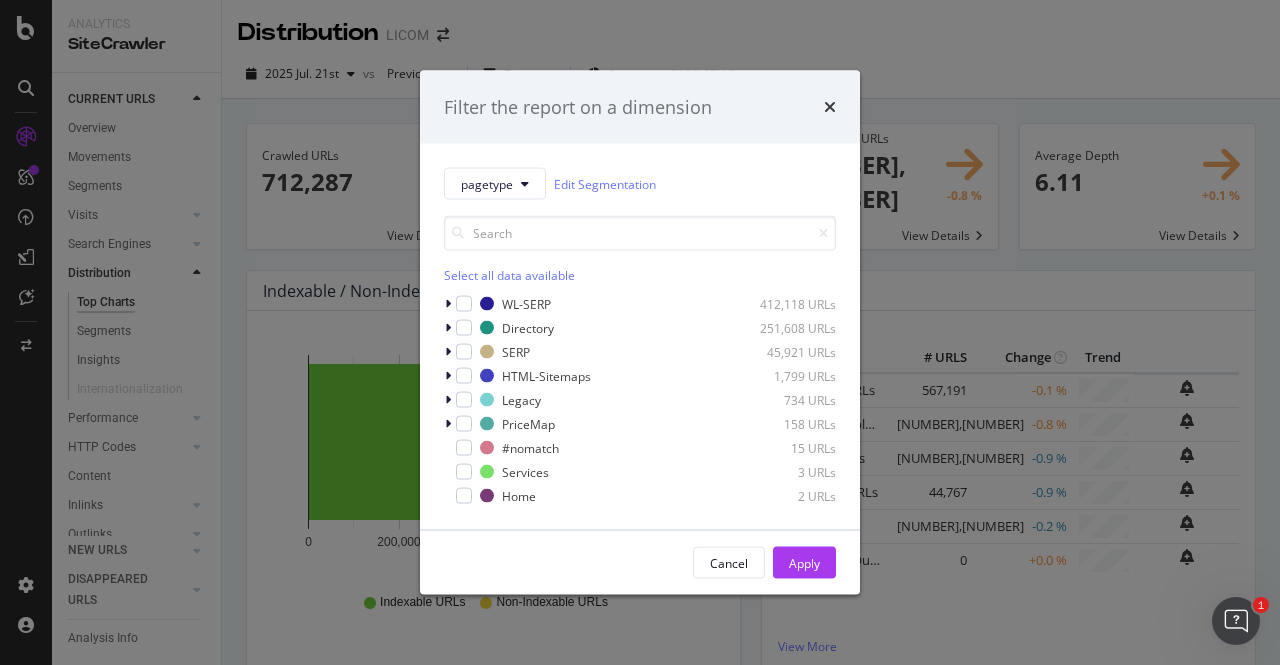 click on "Select all data available" at bounding box center [640, 275] 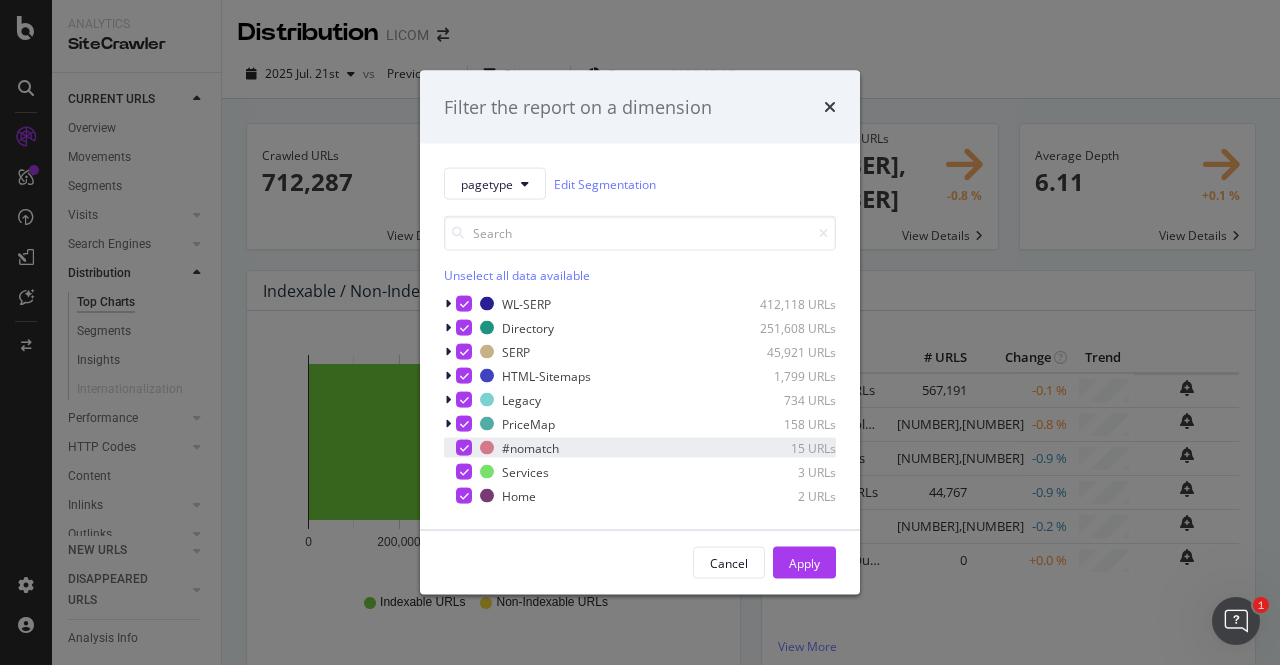 click at bounding box center [464, 448] 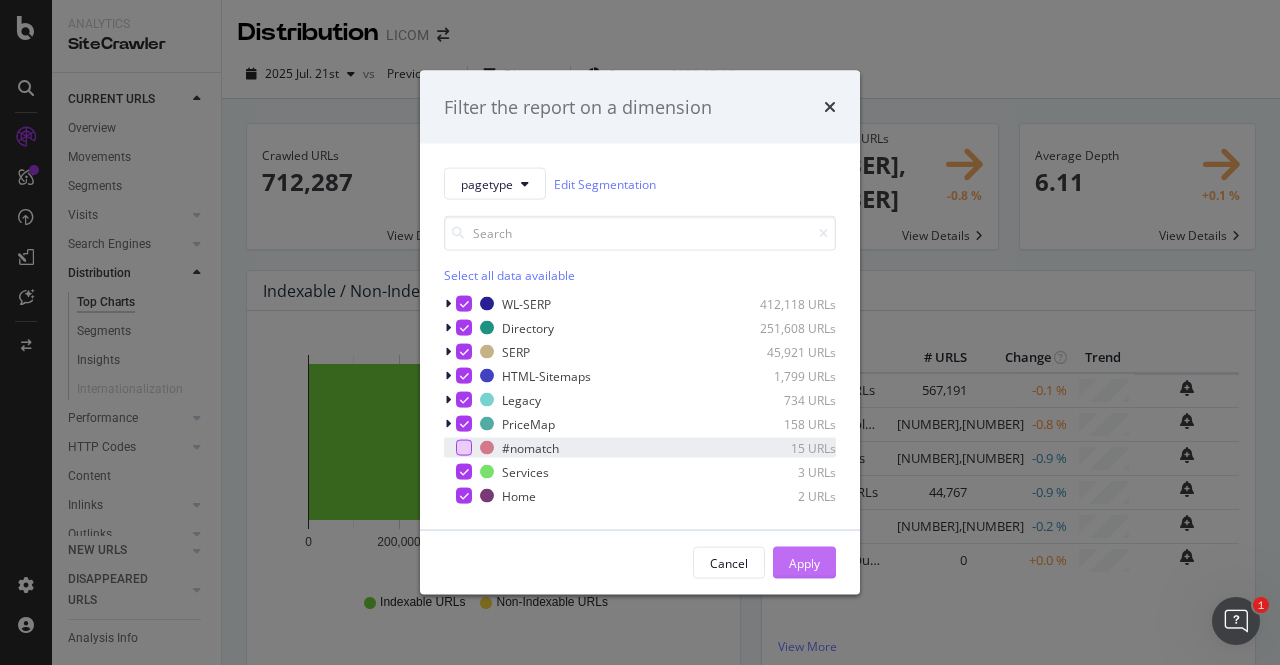 click on "Apply" at bounding box center [804, 562] 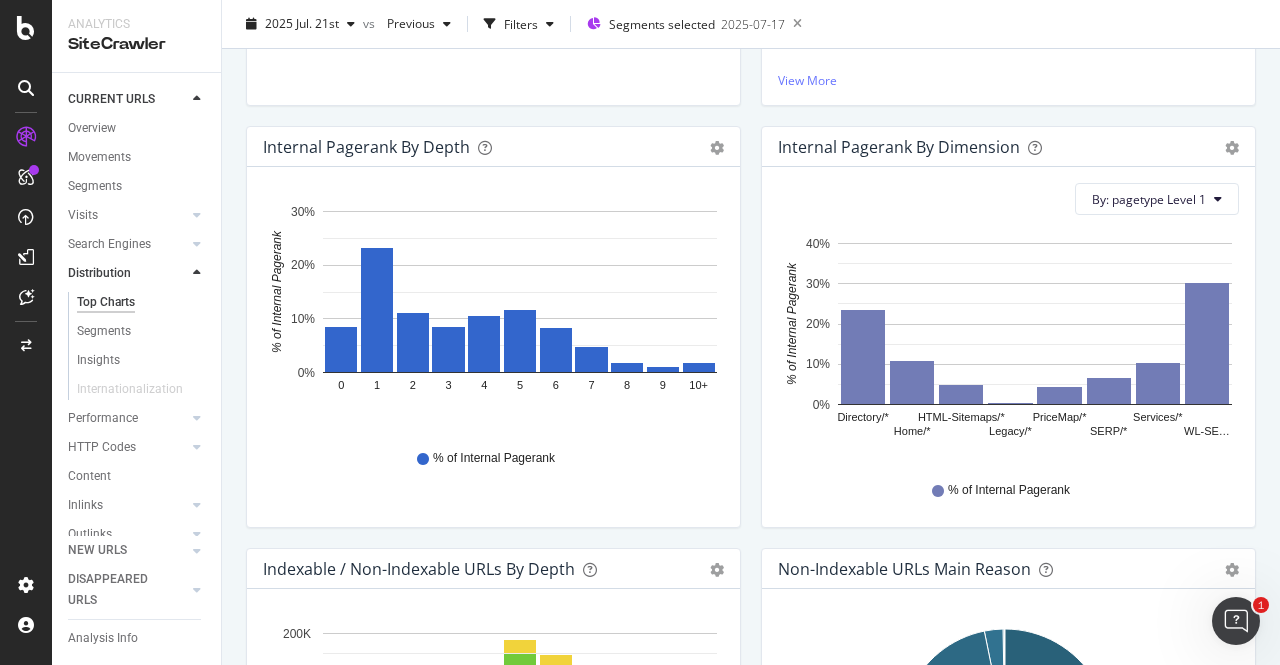 scroll, scrollTop: 566, scrollLeft: 0, axis: vertical 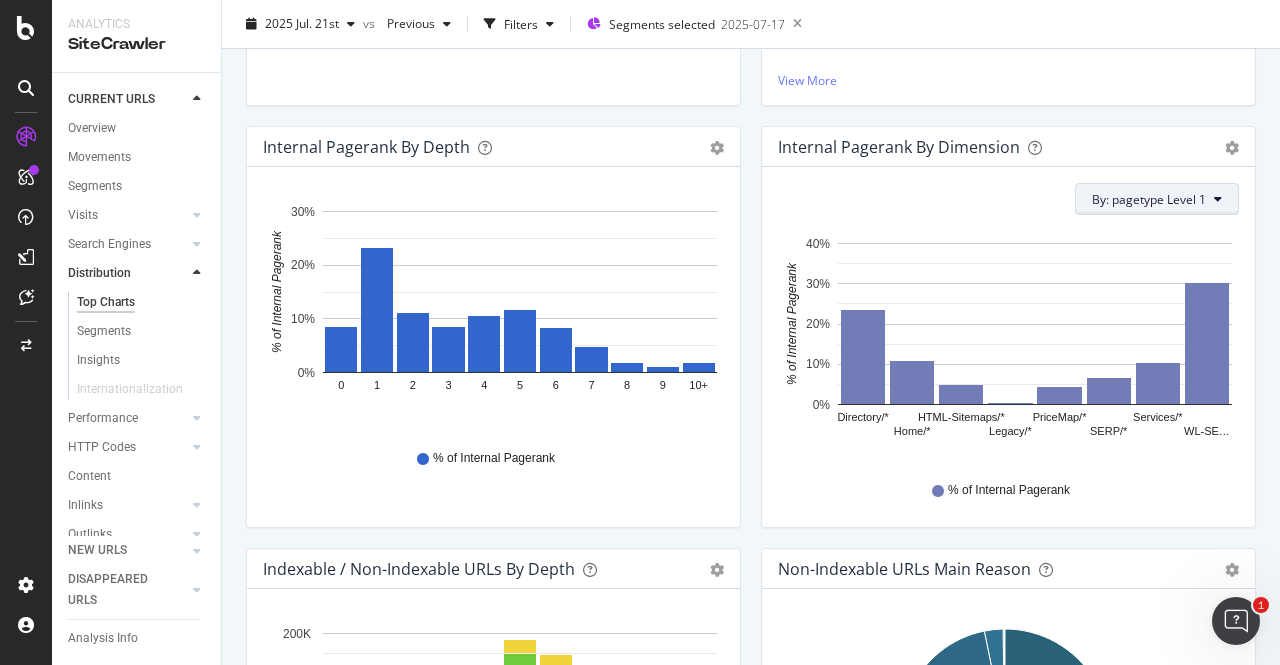 click on "By: pagetype Level 1" at bounding box center (1157, 199) 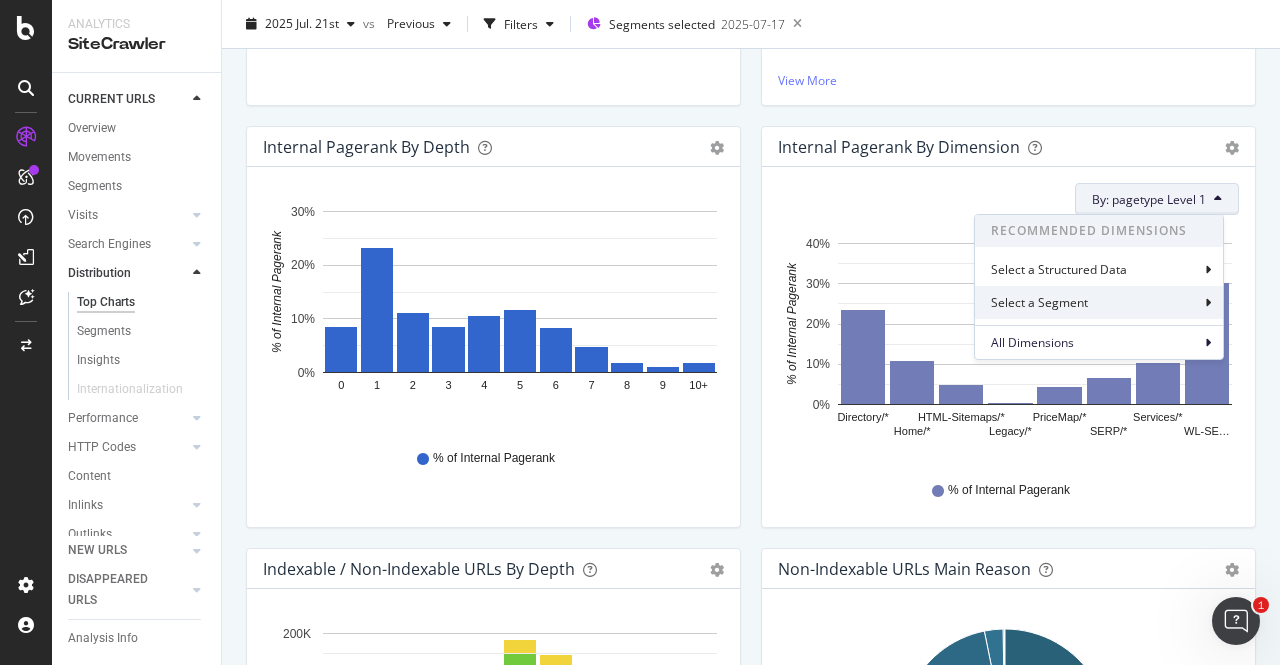click on "Select a Segment" at bounding box center (1099, 302) 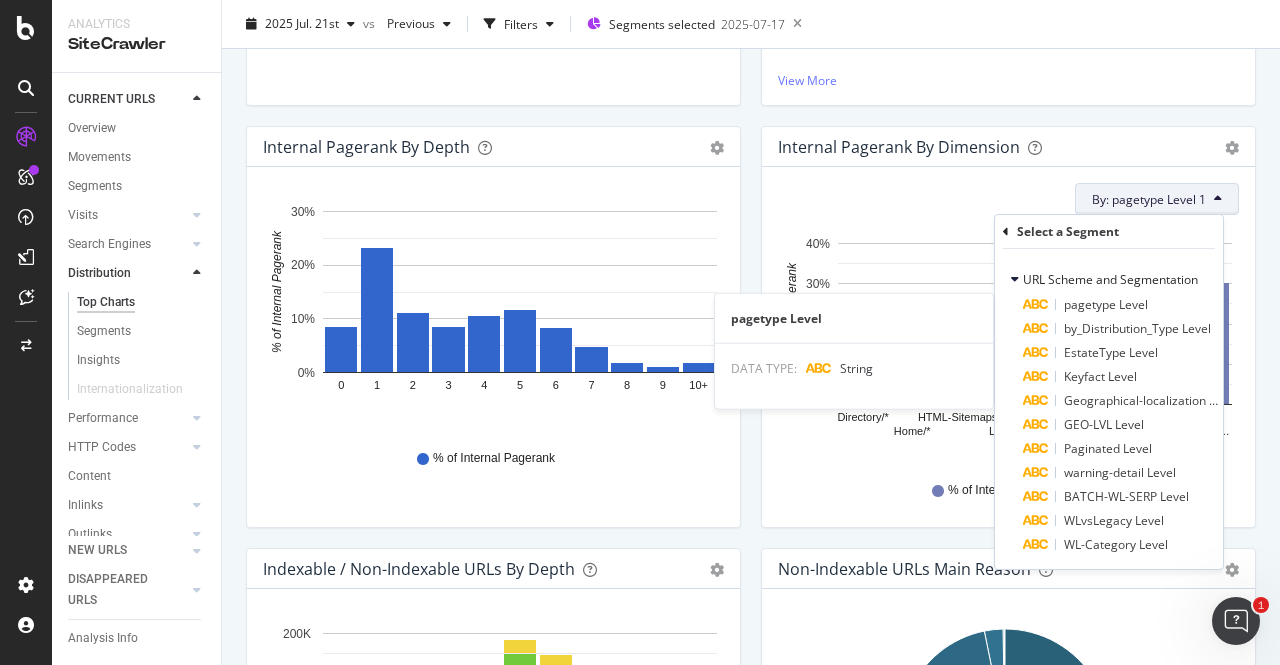 click on "pagetype Level" at bounding box center (1106, 304) 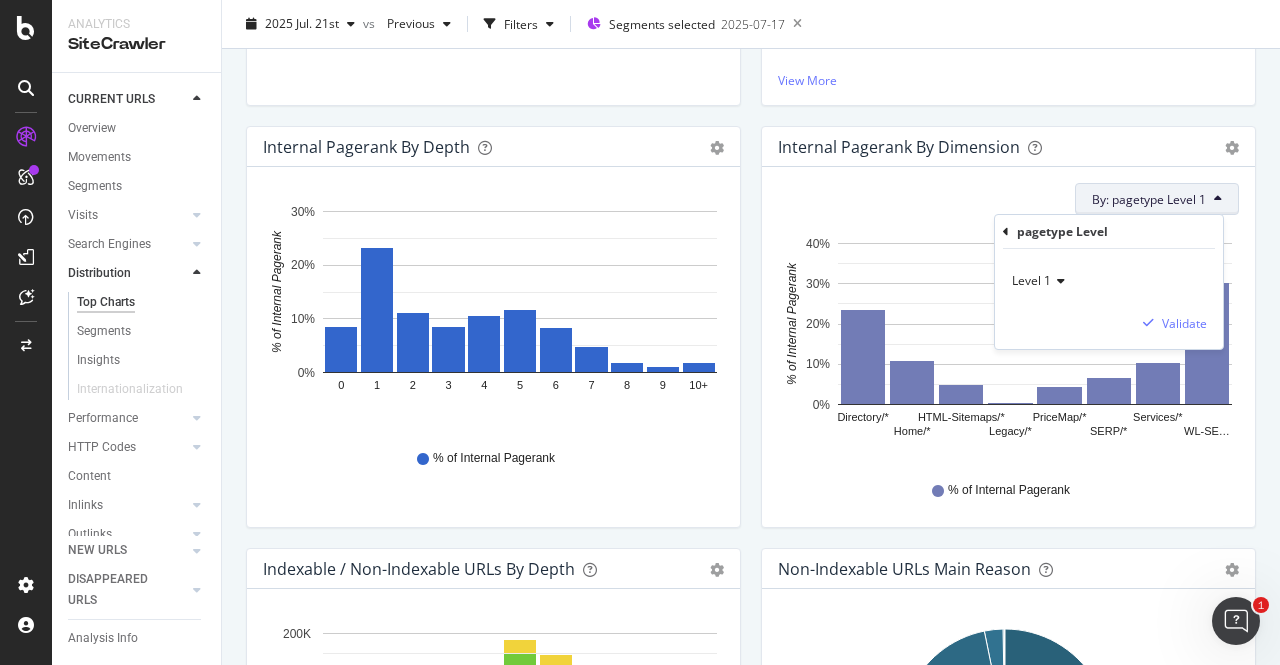 click at bounding box center (1058, 281) 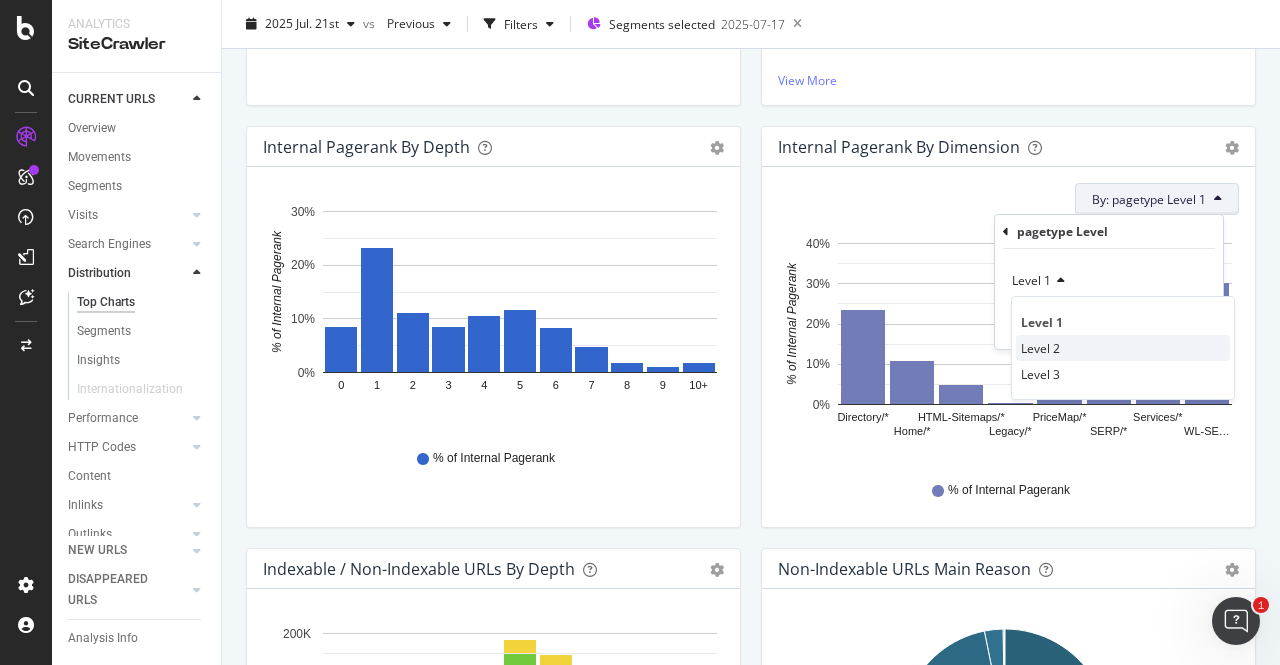 click on "Level 2" at bounding box center [1040, 348] 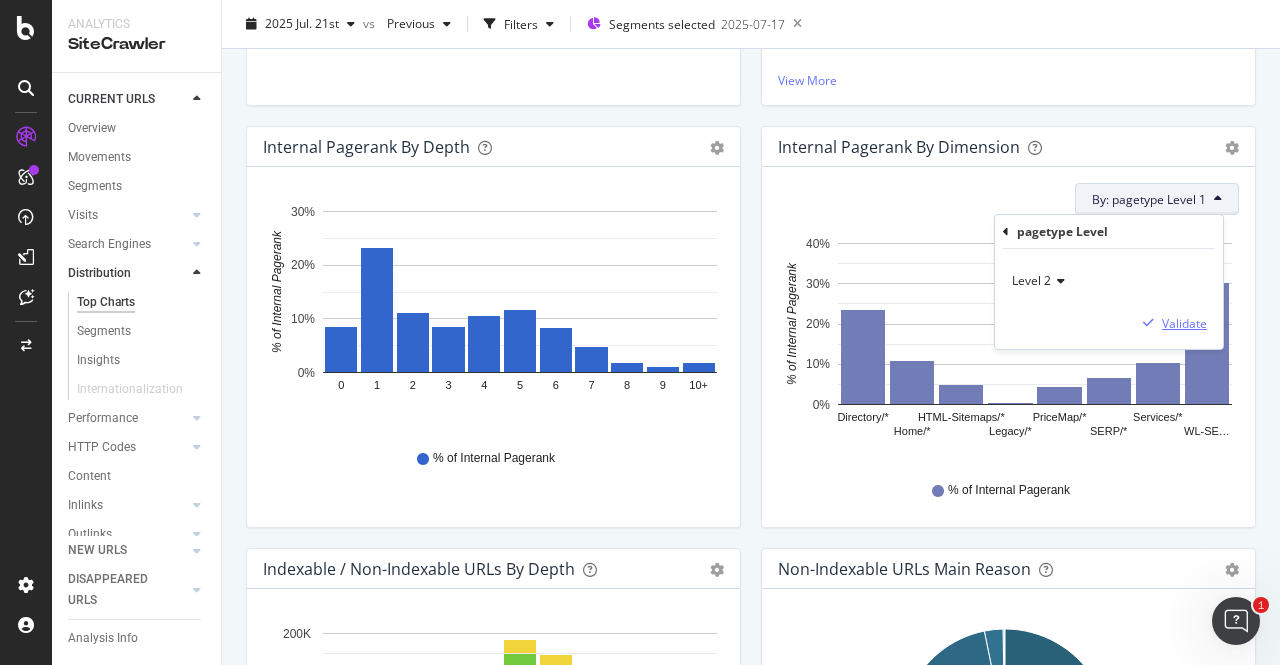 click on "Validate" at bounding box center (1184, 323) 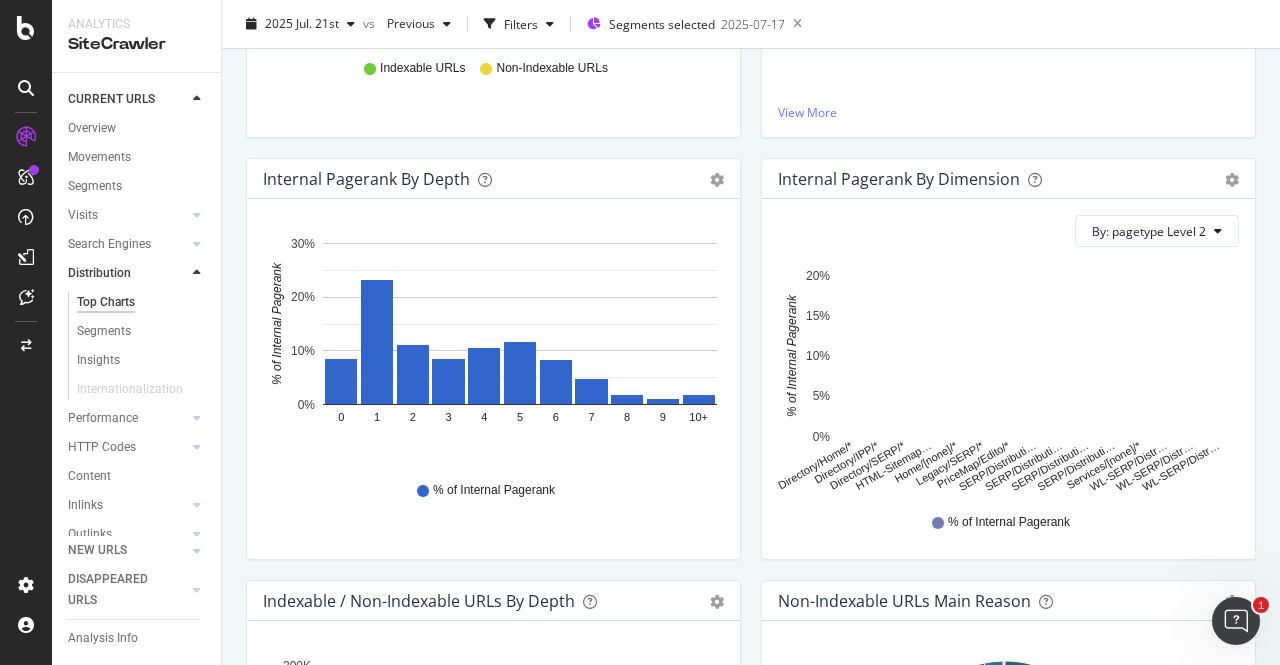 scroll, scrollTop: 536, scrollLeft: 0, axis: vertical 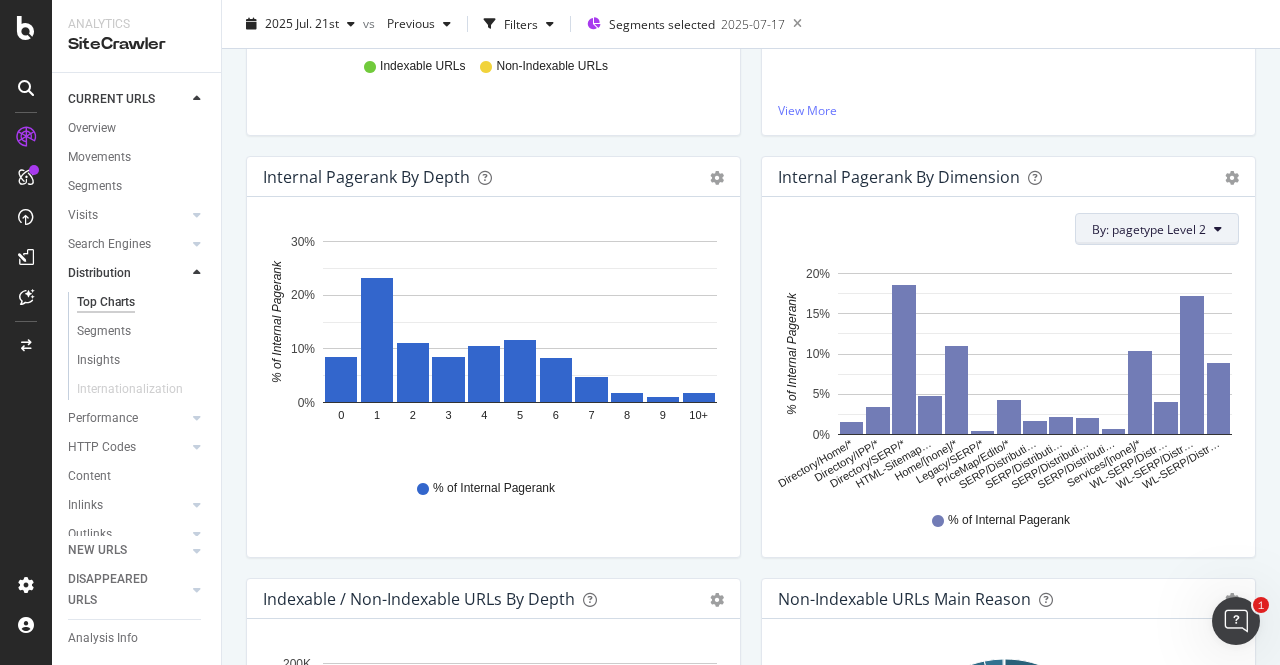 click on "By: pagetype Level 2" at bounding box center (1149, 229) 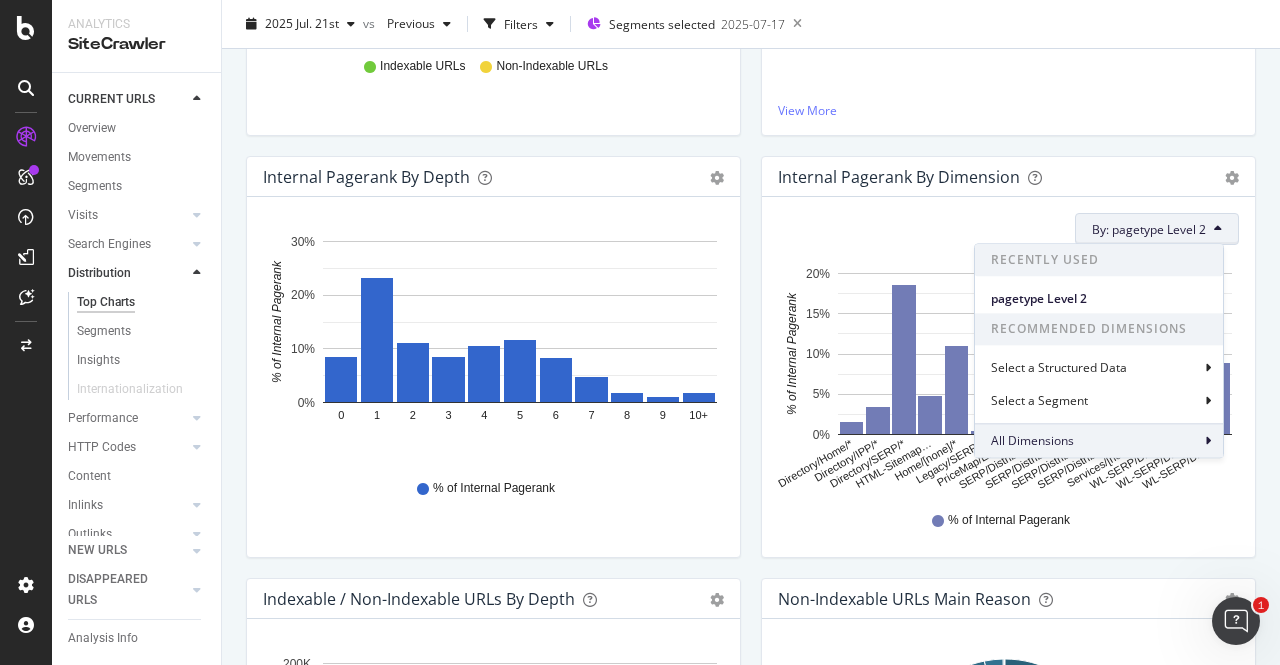 click on "All Dimensions" at bounding box center (1099, 441) 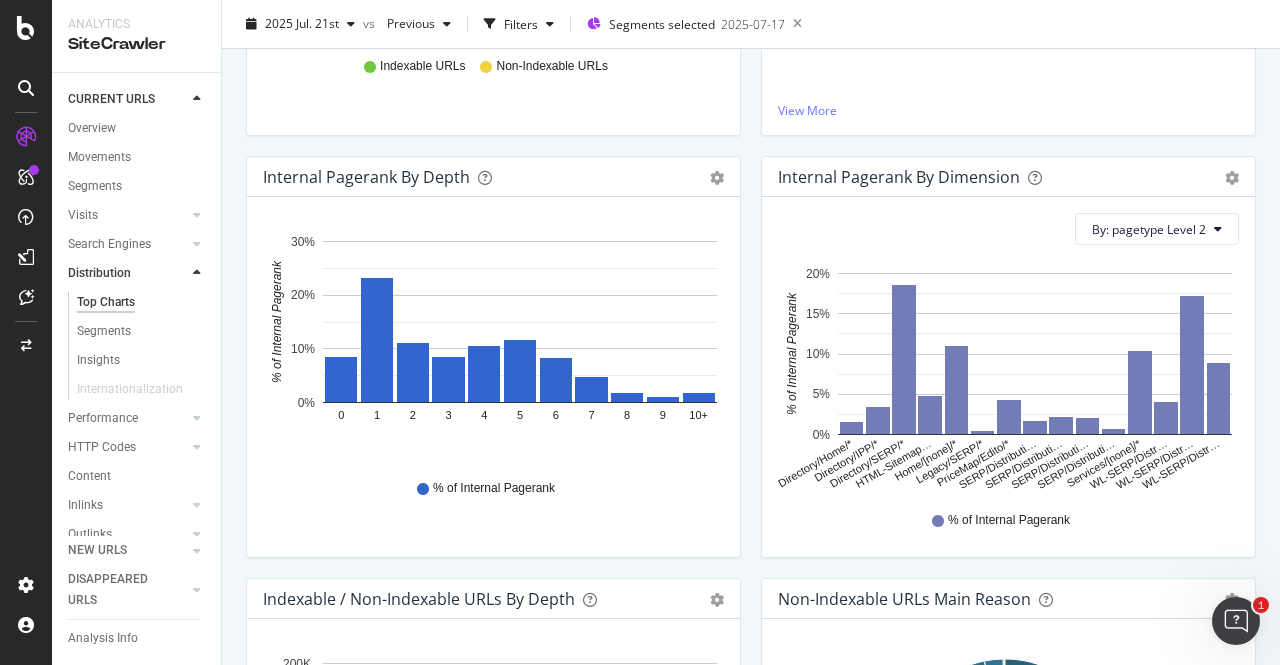 click on "Internal Pagerank By Dimension Bar (by Value) Bar (by Percentage) Table Export as CSV Add to Custom Report By: pagetype Level 2 Hold CTRL while clicking to filter the report. Directory/Home/* Directory/IPP/* Directory/SERP/* HTML-Sitemap… Home/[none]/* Legacy/SERP/* PriceMap/Edito/* SERP/Distributi… SERP/Distributi… SERP/Distributi… SERP/Distributi… Services/[none]/* WL-SERP/Distr… WL-SERP/Distr… WL-SERP/Distr… 0% 5% 10% 15% 20% % of Internal Pagerank pagetype Level 2 % of Internal Pagerank Directory/Home/* 0.016 Directory/IPP/* 0.034 Directory/SERP/* 0.187 HTML-Sitemaps/[none]/* 0.049 Home/[none]/* 0.11 Legacy/SERP/* 0.004 PriceMap/Edito/* 0.044 SERP/DistributionType/* 0.017 SERP/DistributionType+EstateType/* 0.023 SERP/DistributionType+EstateType+Keyfacts/* 0.021 SERP/DistributionType+EstateType+Rooms/* 0.007 Services/[none]/* 0.105 WL-SERP/DistributionType/* 0.041 WL-SERP/DistributionType+EstateType+Keyfacts/* 0.173 WL-SERP/DistributionType+EstateType+SubEstateType/* 0.089 20%" at bounding box center [1008, 367] 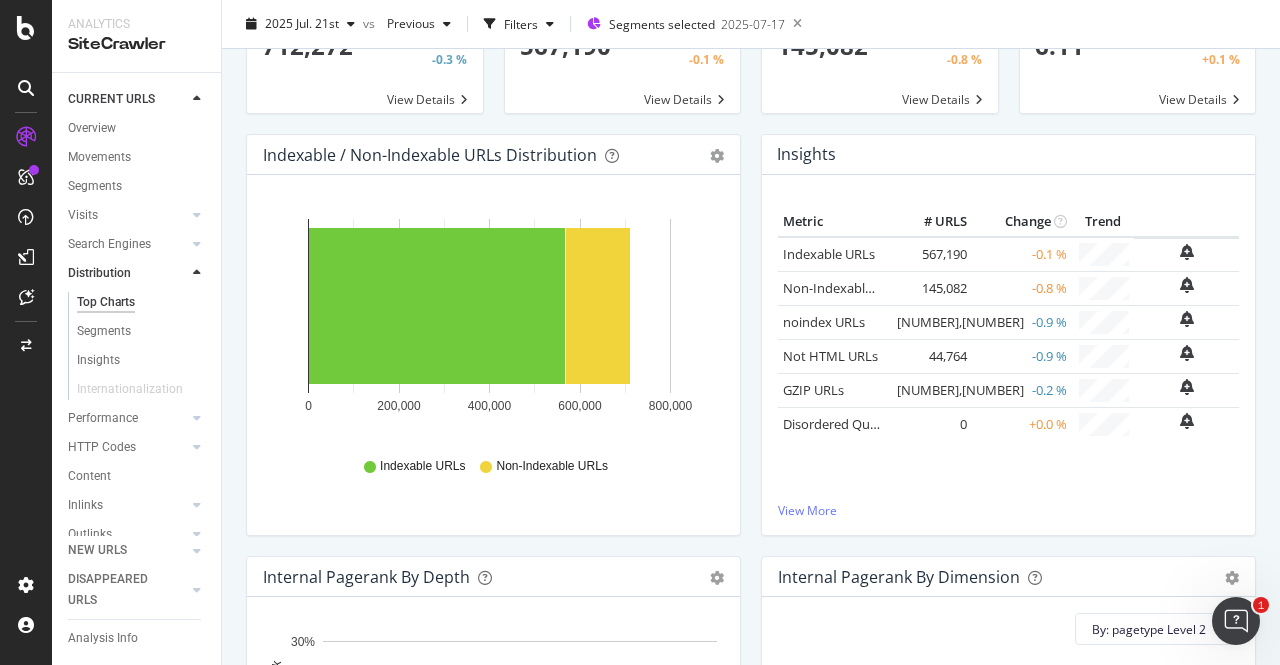 scroll, scrollTop: 0, scrollLeft: 0, axis: both 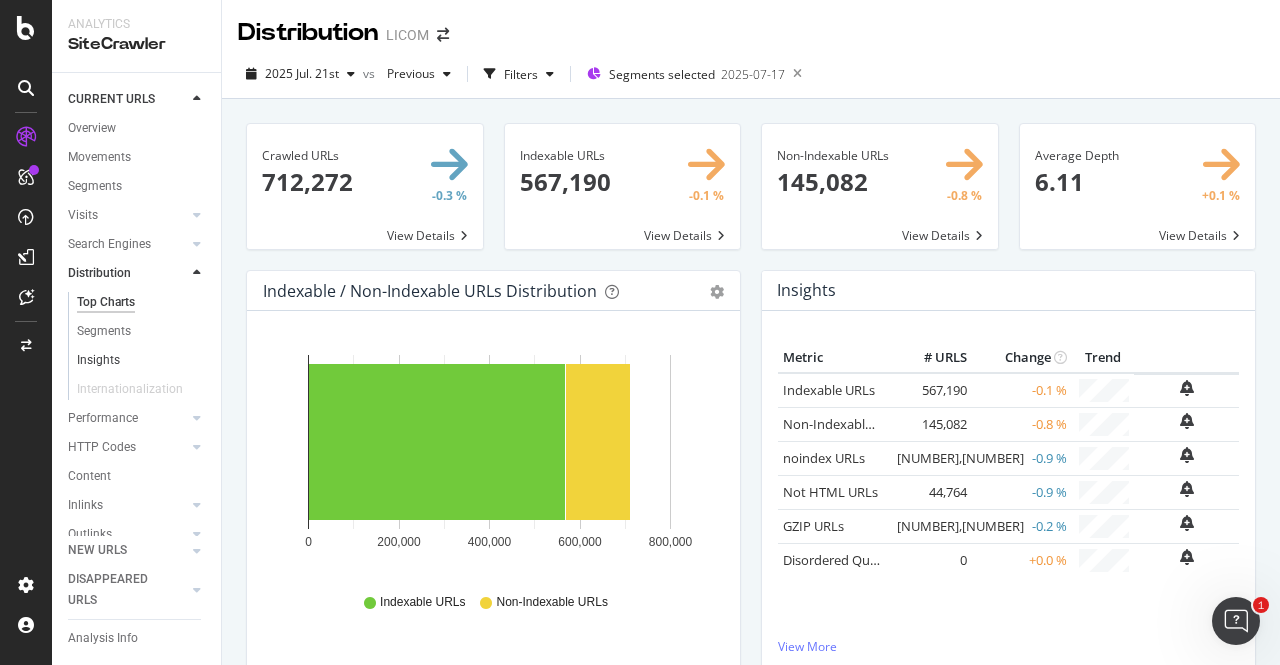 drag, startPoint x: 98, startPoint y: 329, endPoint x: 128, endPoint y: 357, distance: 41.036568 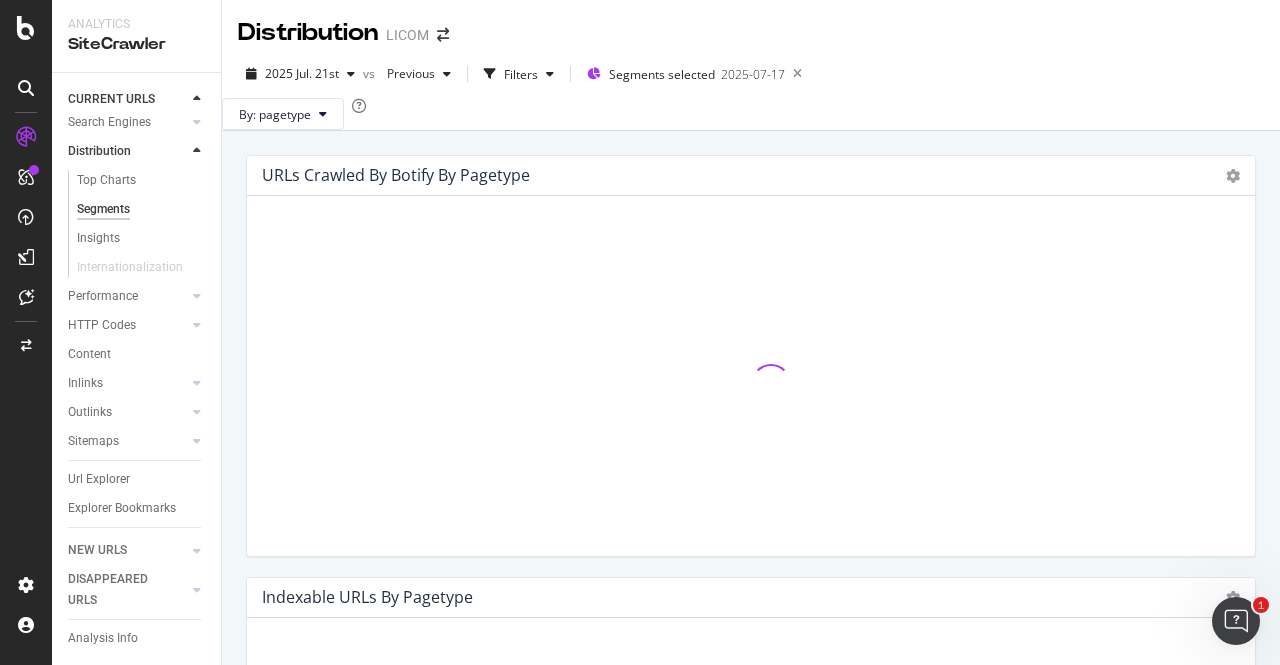 scroll, scrollTop: 0, scrollLeft: 0, axis: both 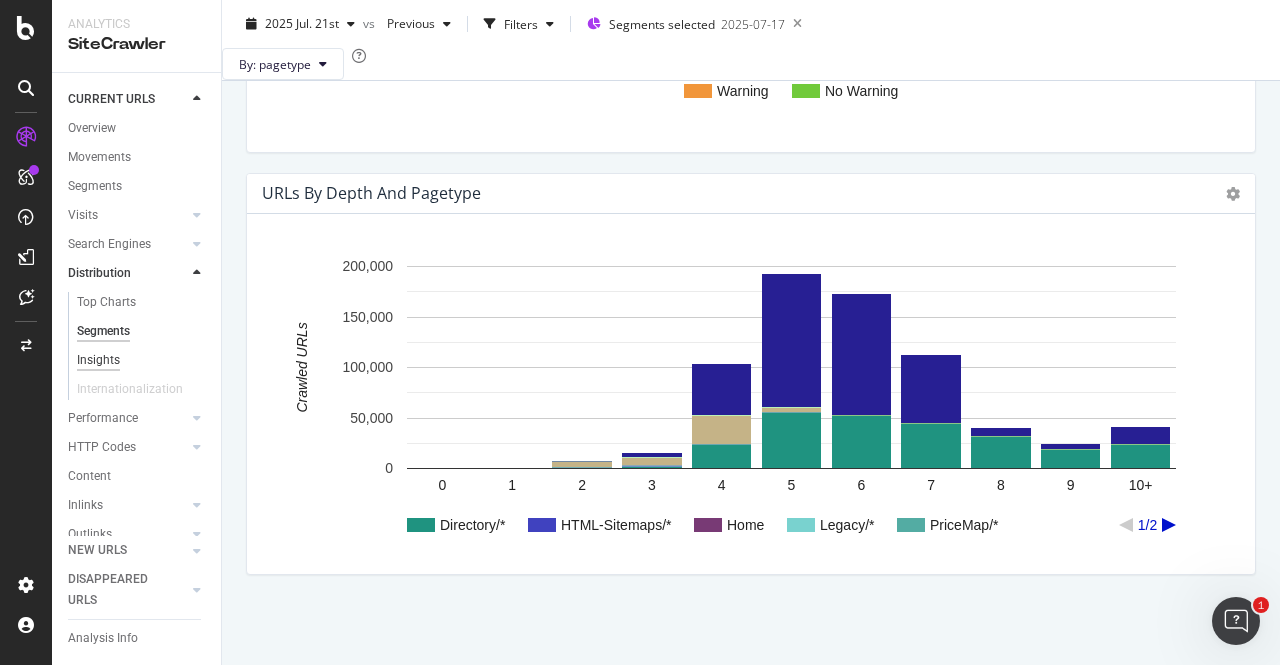 click on "Insights" at bounding box center [98, 360] 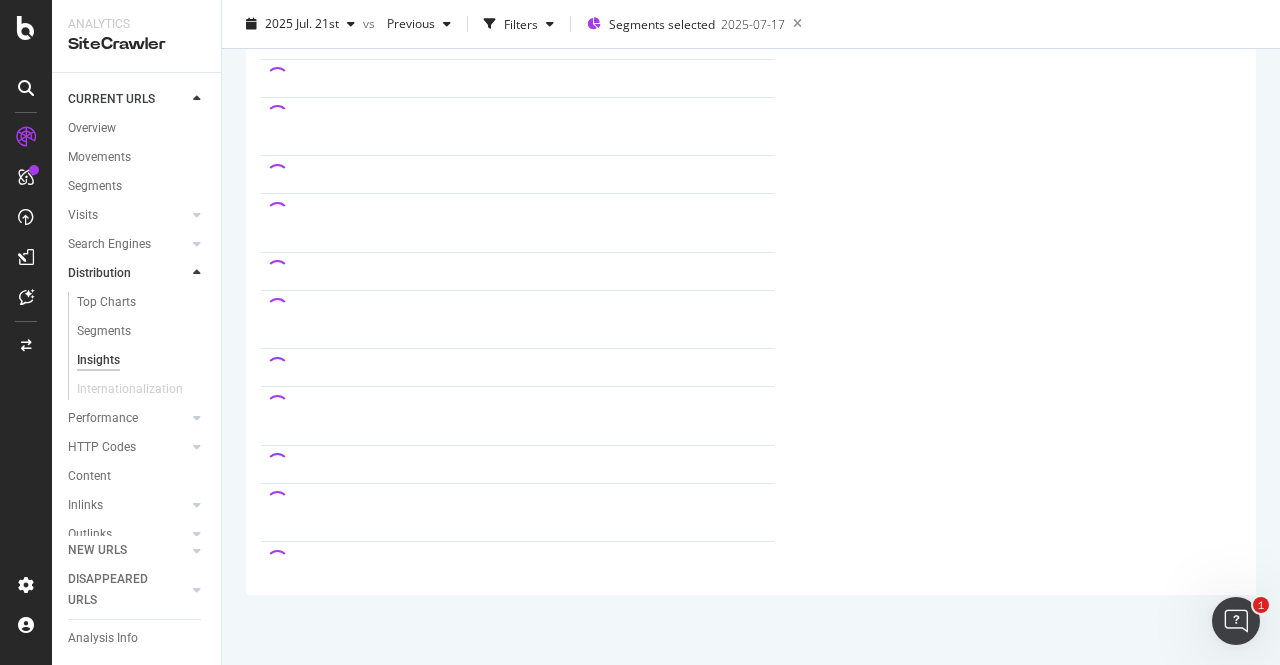 scroll, scrollTop: 239, scrollLeft: 0, axis: vertical 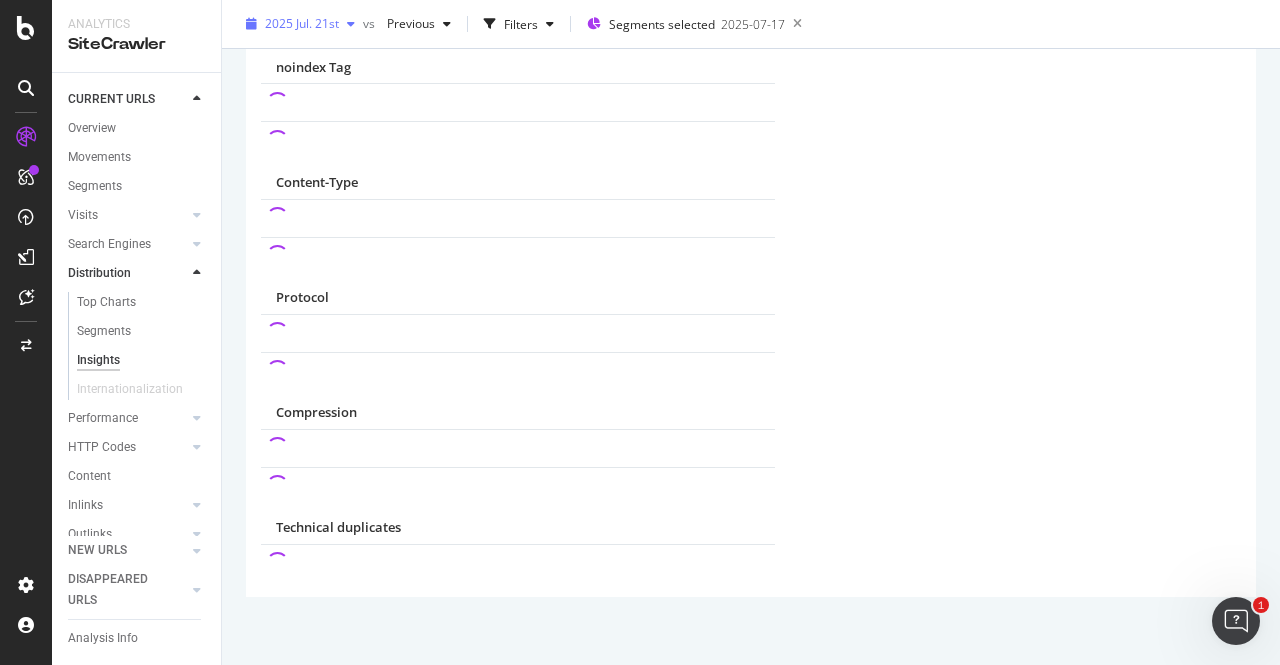 click on "2025 Jul. 21st" at bounding box center (302, 23) 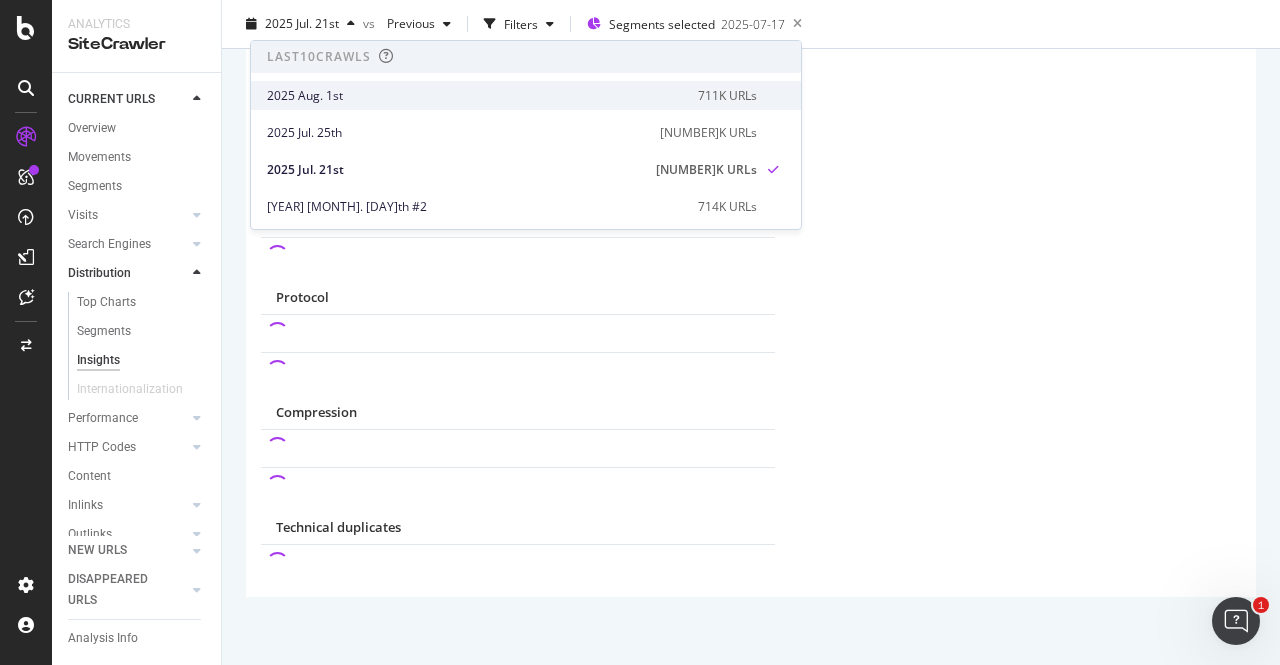 click on "2025 Aug. 1st" at bounding box center [476, 96] 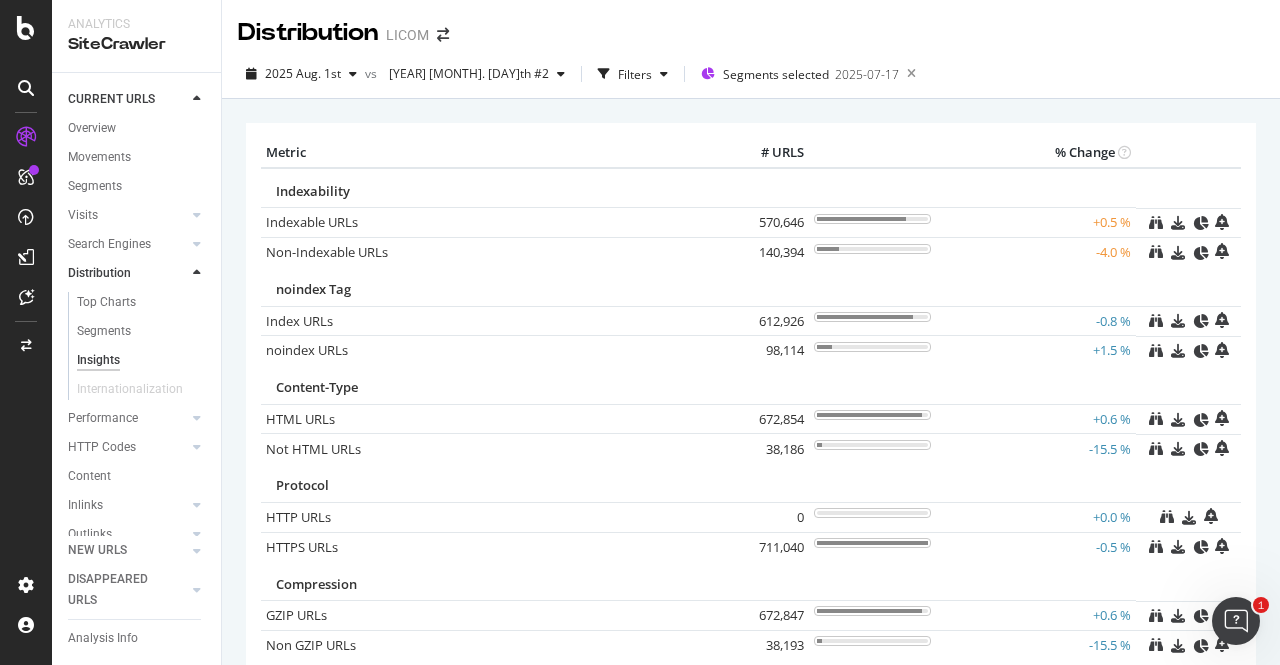 scroll, scrollTop: 143, scrollLeft: 0, axis: vertical 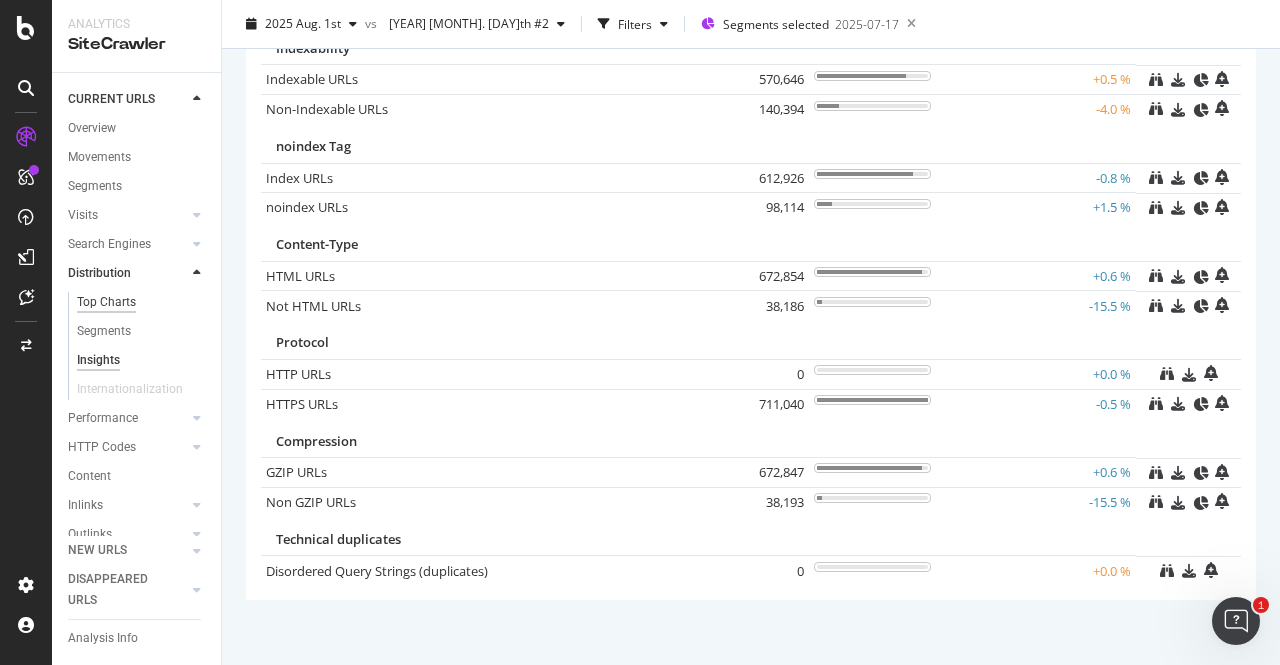 click on "Top Charts" at bounding box center (106, 302) 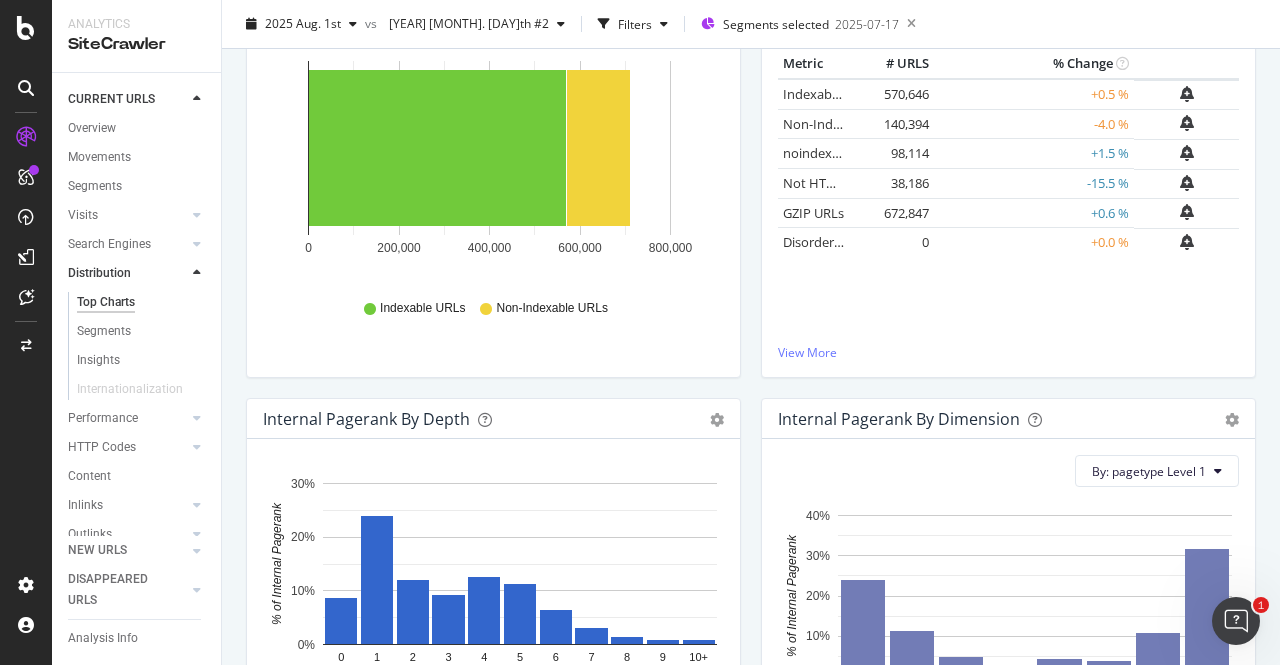 scroll, scrollTop: 0, scrollLeft: 0, axis: both 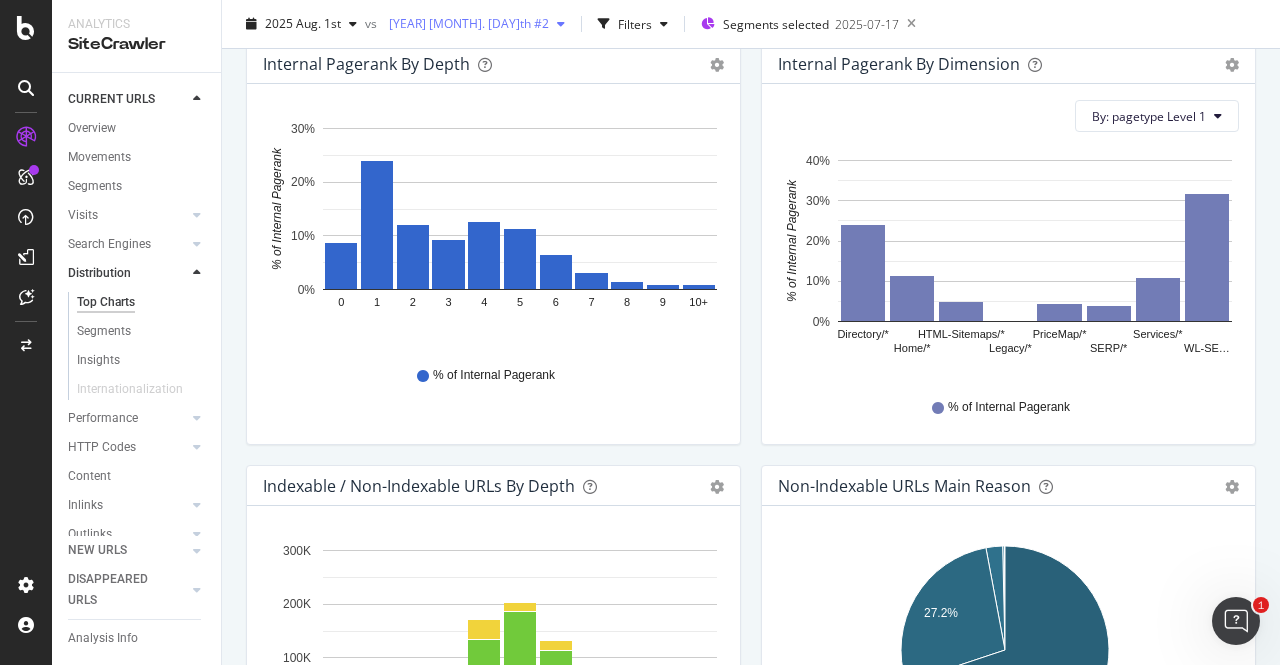 click on "[YEAR] [MONTH]. [DAY]th #2" at bounding box center (477, 24) 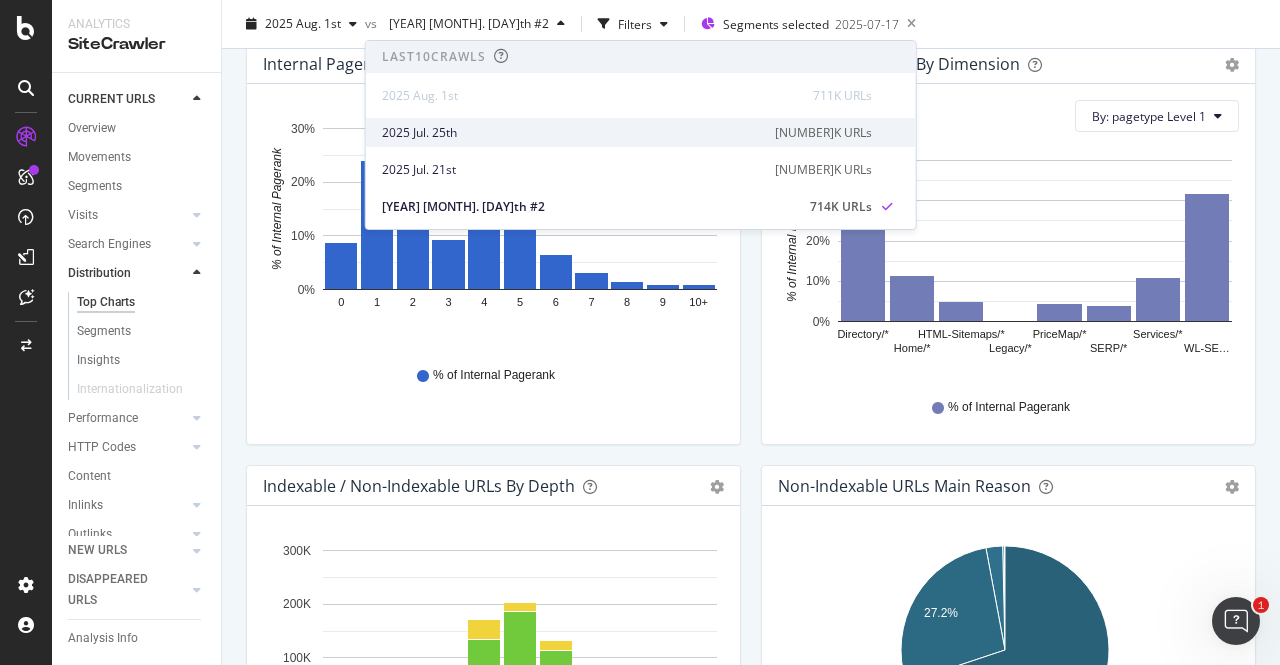 click on "2025 Jul. 25th" at bounding box center [572, 133] 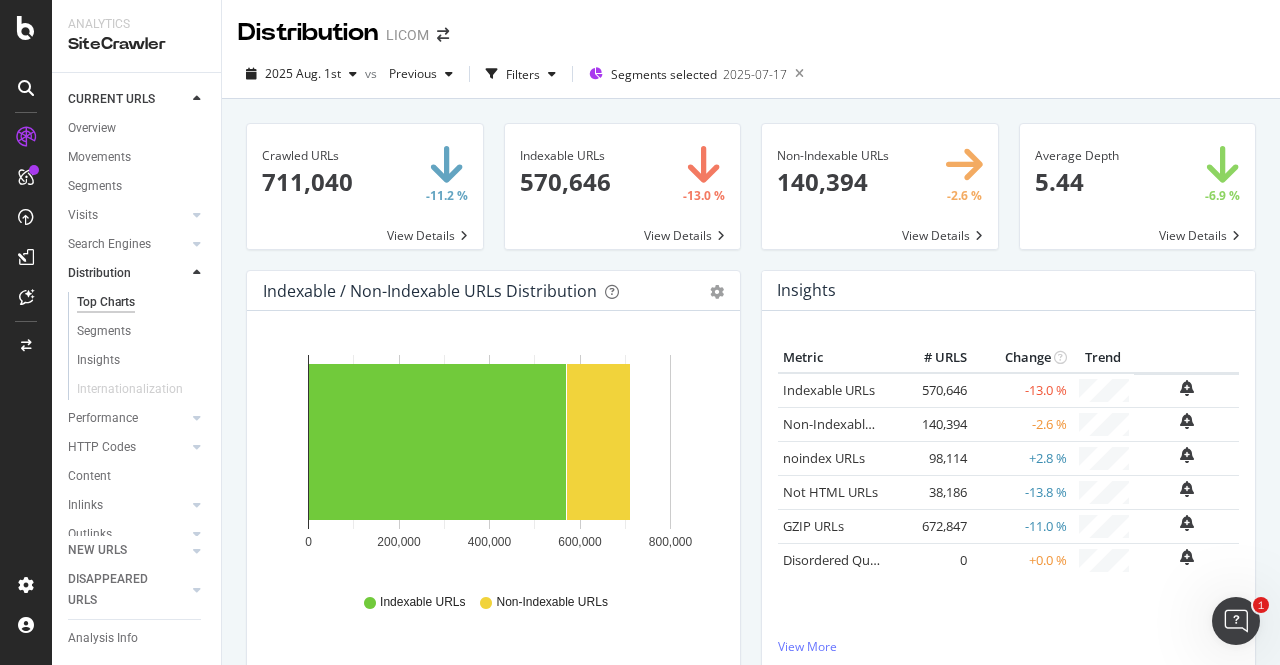 click on "Indexable / Non-Indexable URLs Distribution Bar Bar (by Percentage) Table Export as CSV Add to Custom Report Hold CTRL while clicking to filter the report. 0 200,000 400,000 600,000 800,000 Crawled URLs Indexable URLs Non-Indexable URLs urls 570,646 140,394 ... Indexable URLs Non-Indexable URLs" at bounding box center [493, 481] 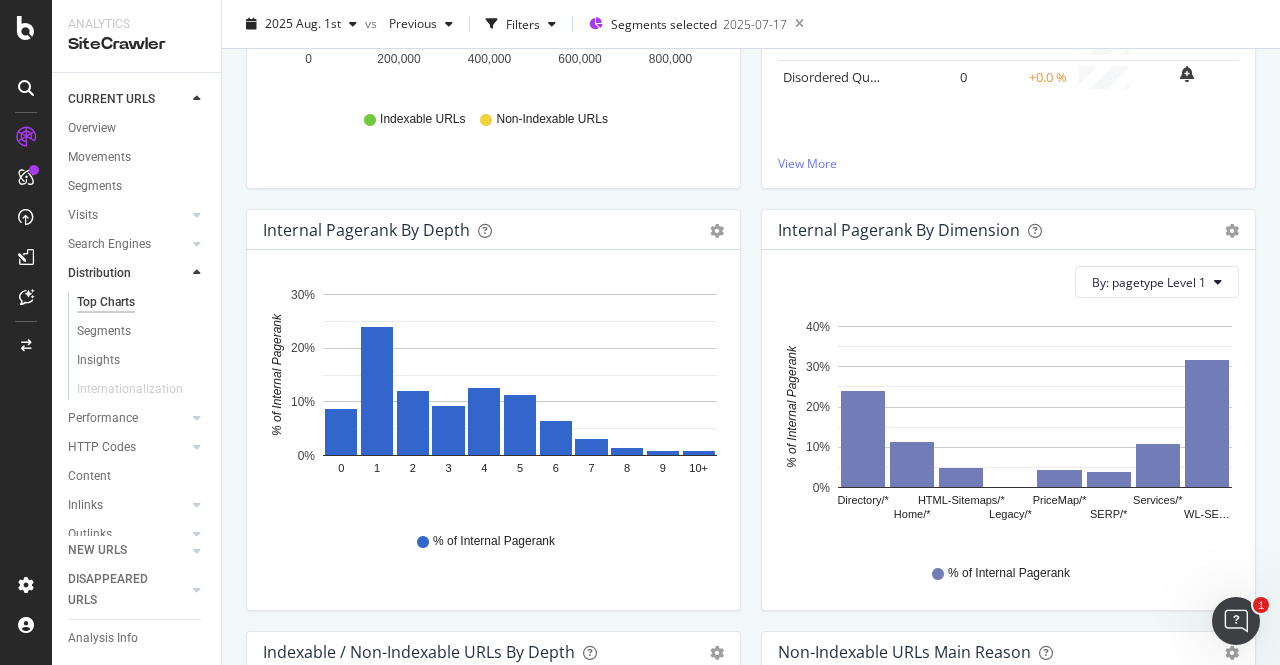 scroll, scrollTop: 482, scrollLeft: 0, axis: vertical 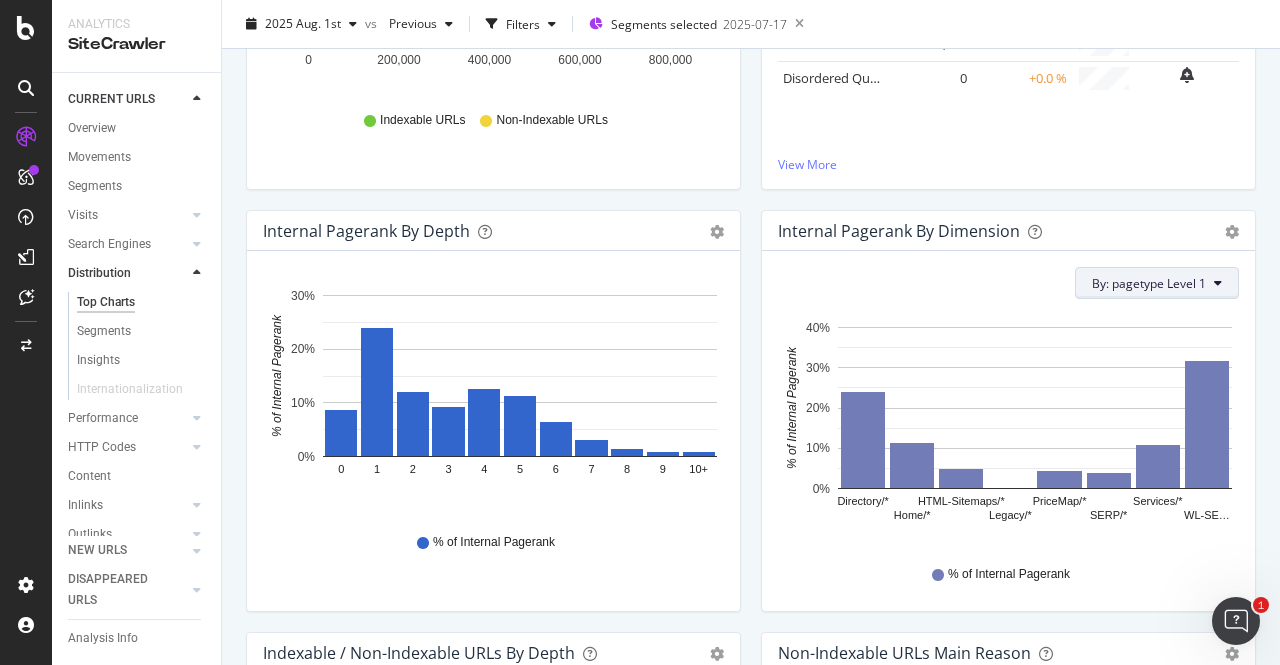 click on "By: pagetype Level 1" at bounding box center [1149, 283] 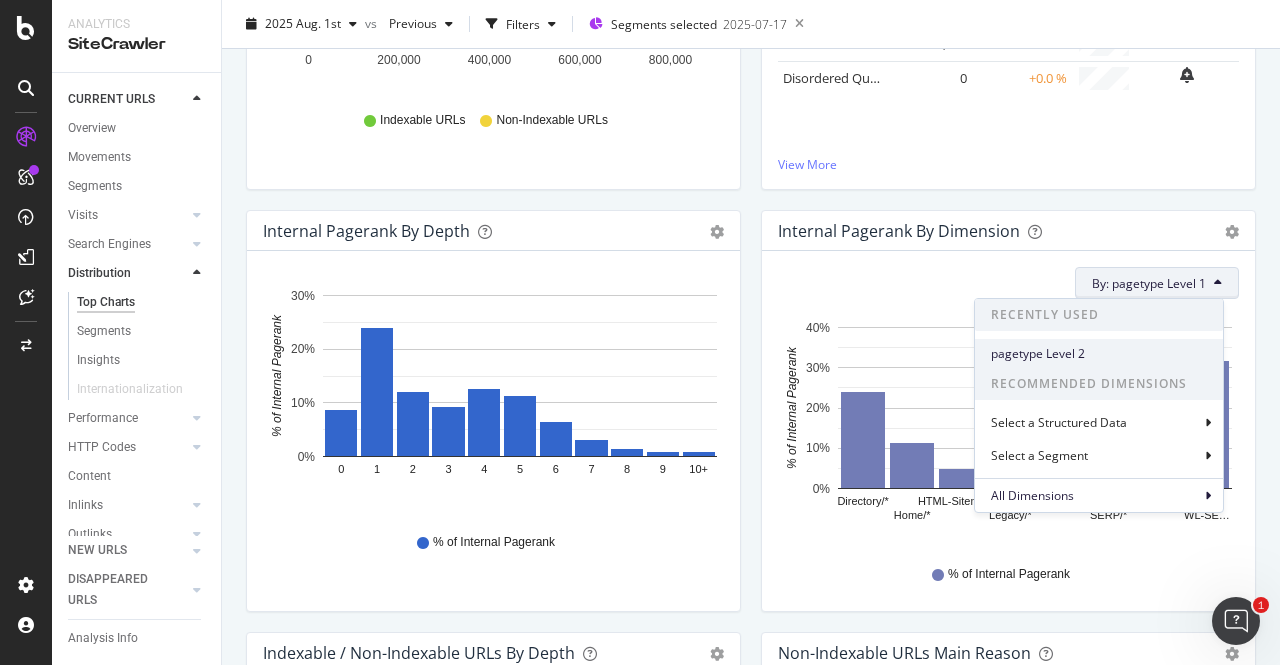 click on "pagetype Level 2" at bounding box center [1099, 354] 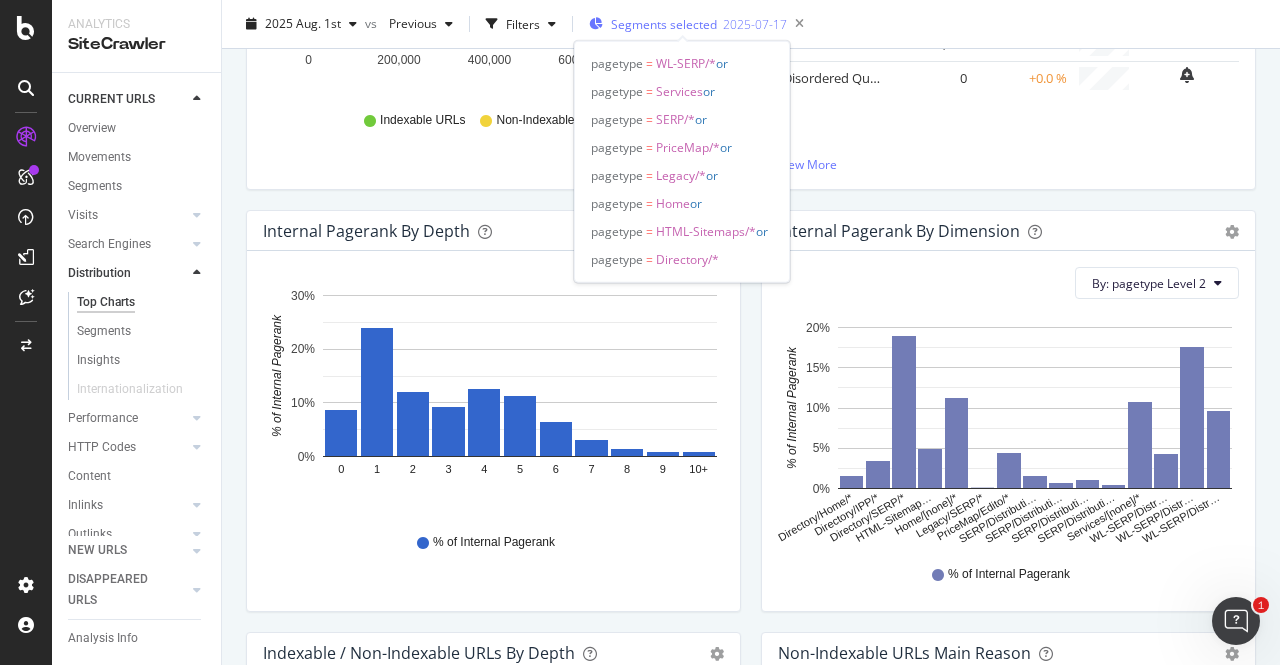 click on "Segments selected" at bounding box center [664, 24] 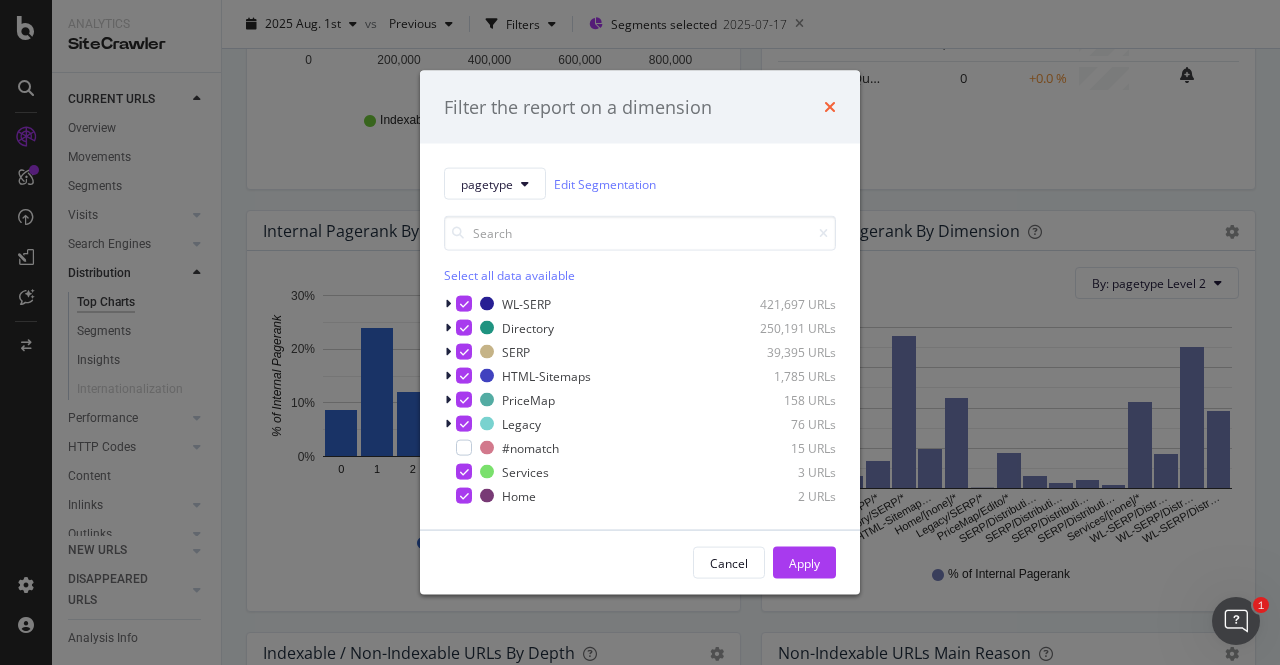 click at bounding box center [830, 107] 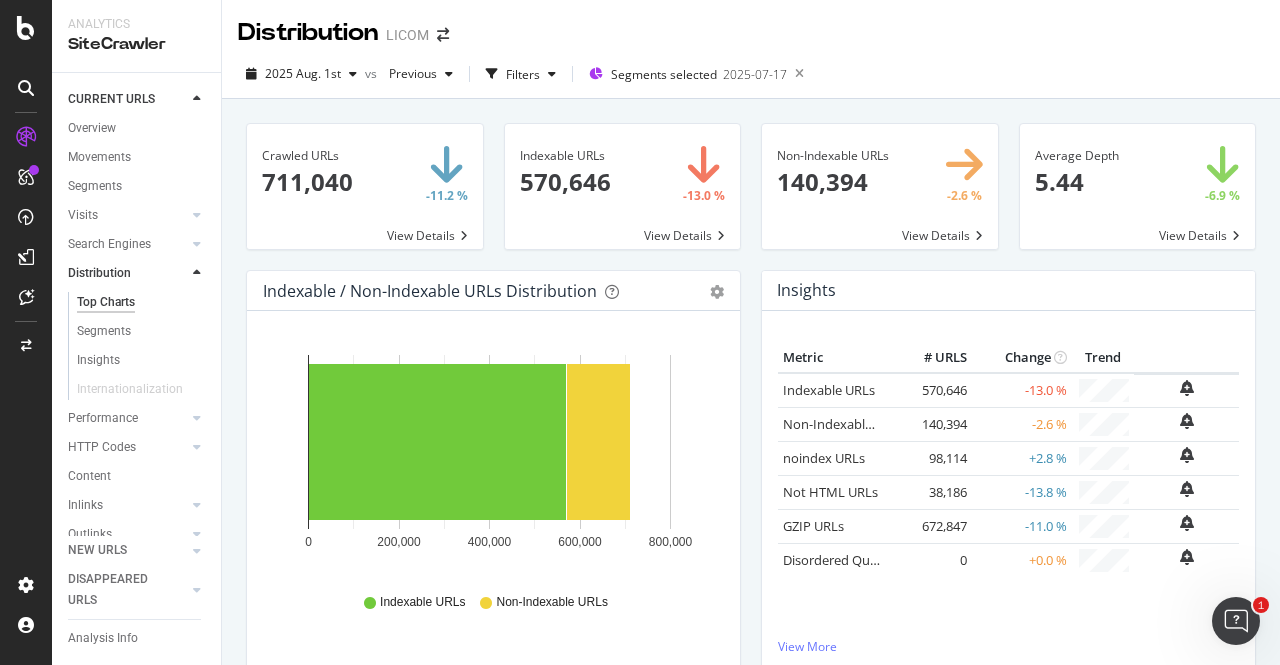 scroll, scrollTop: 539, scrollLeft: 0, axis: vertical 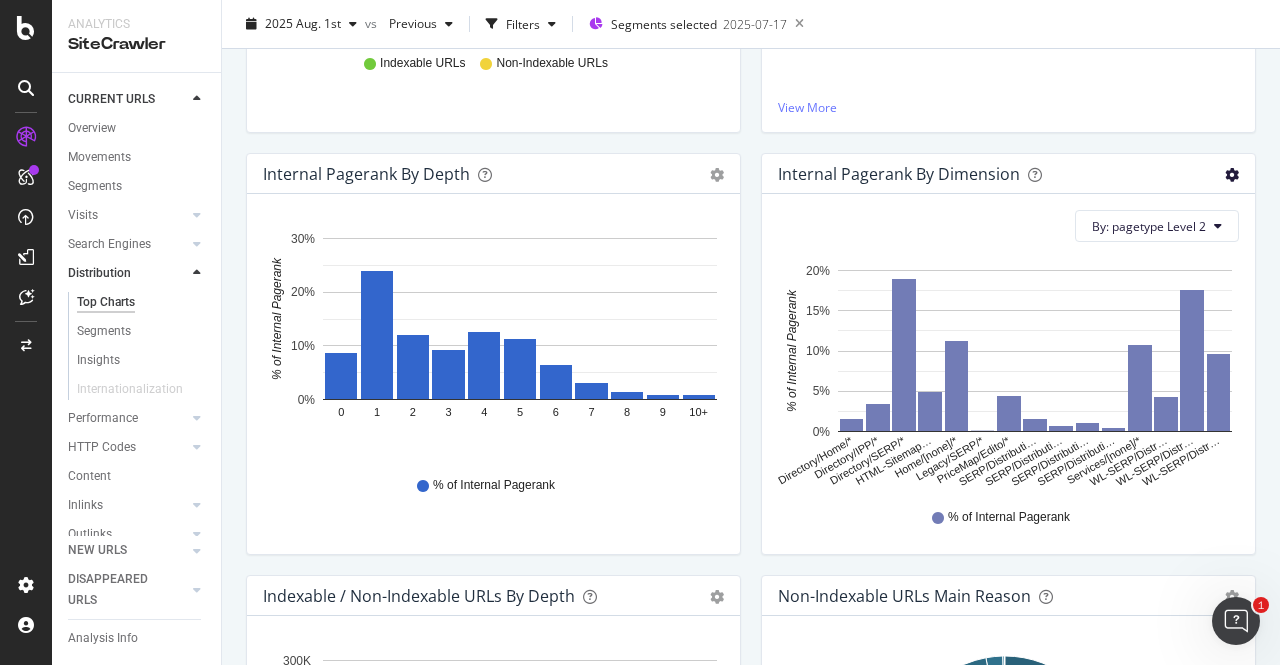 click at bounding box center [1232, 175] 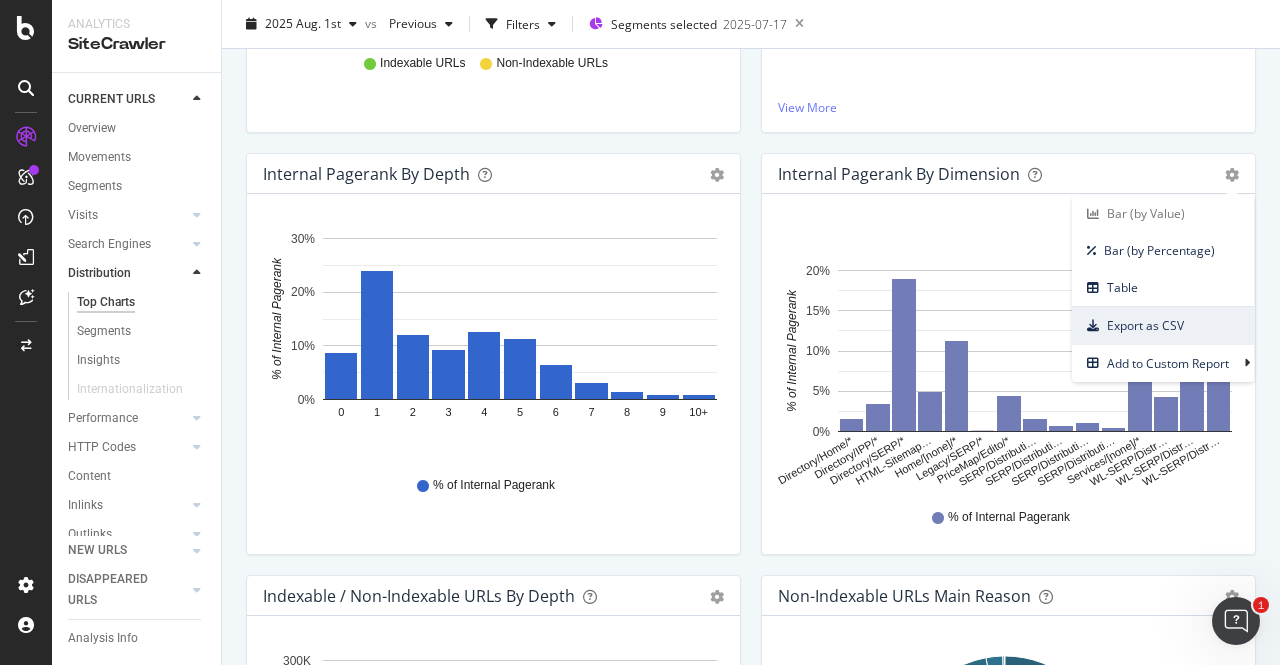 click on "Export as CSV" at bounding box center [1163, 325] 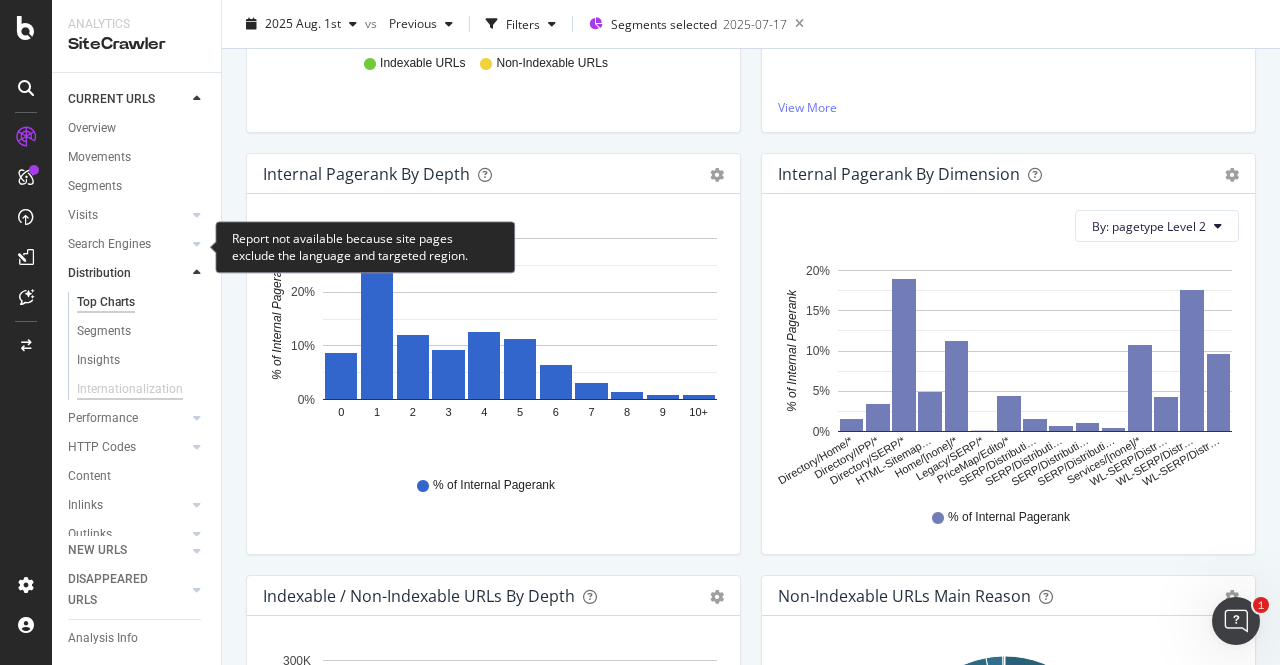 scroll, scrollTop: 142, scrollLeft: 0, axis: vertical 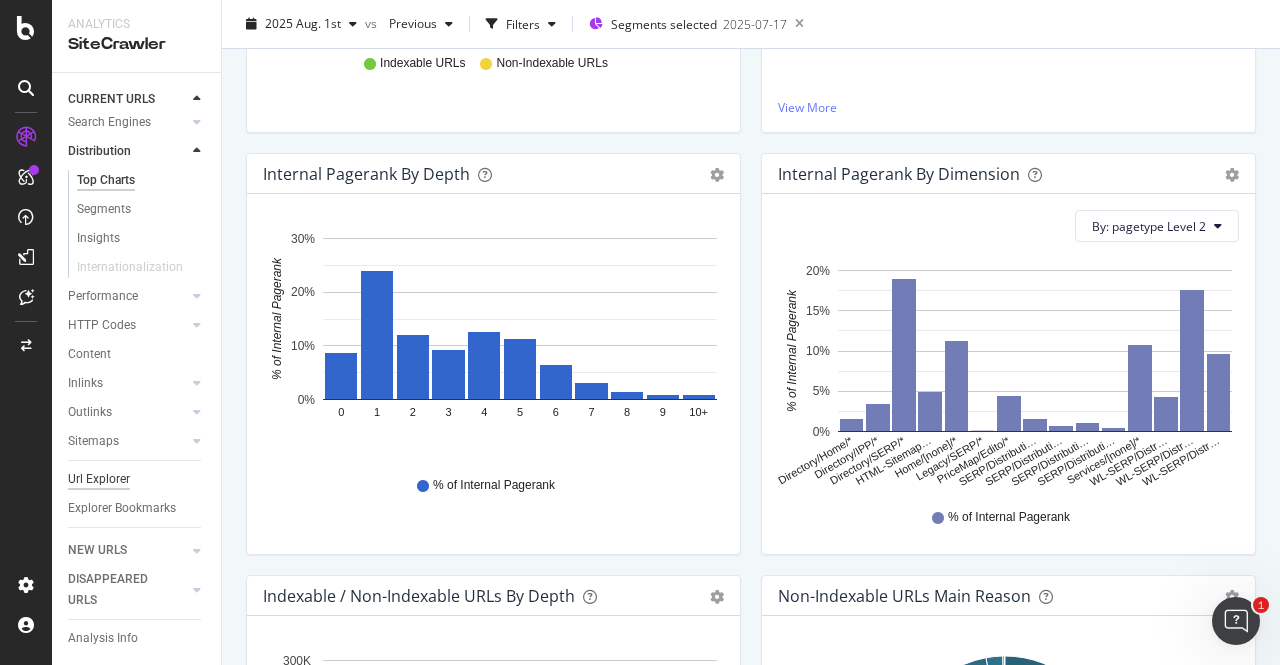click on "Url Explorer" at bounding box center (99, 479) 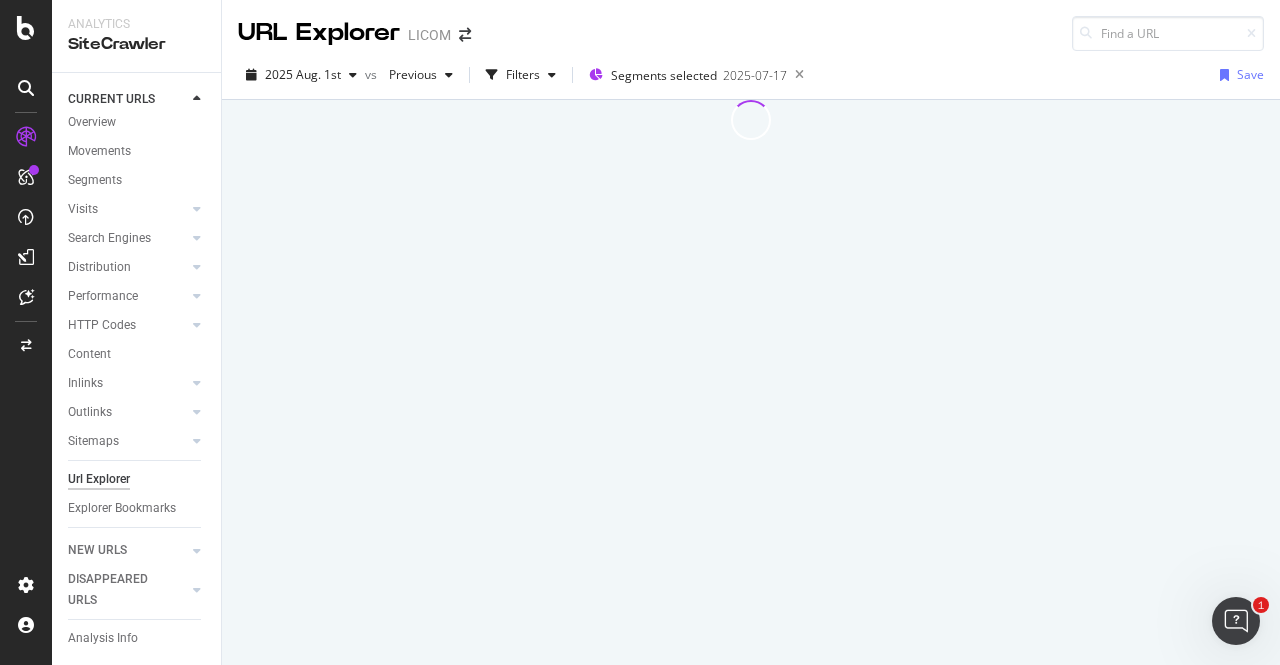 scroll, scrollTop: 26, scrollLeft: 0, axis: vertical 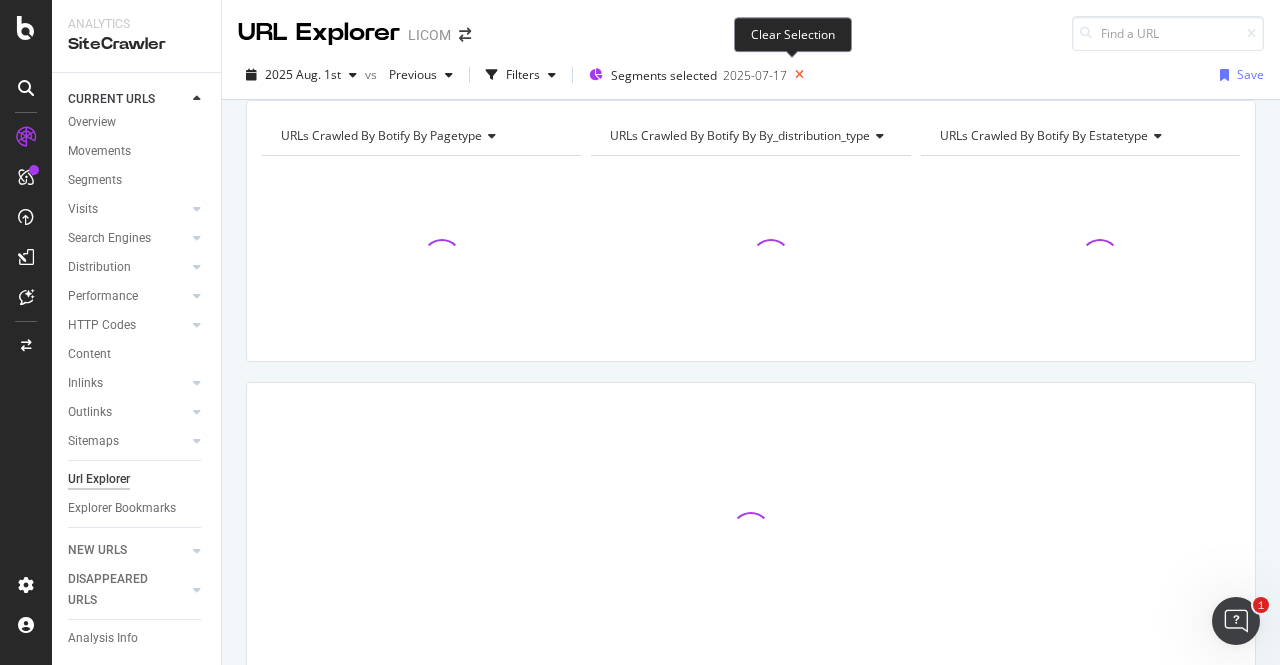 click at bounding box center (799, 75) 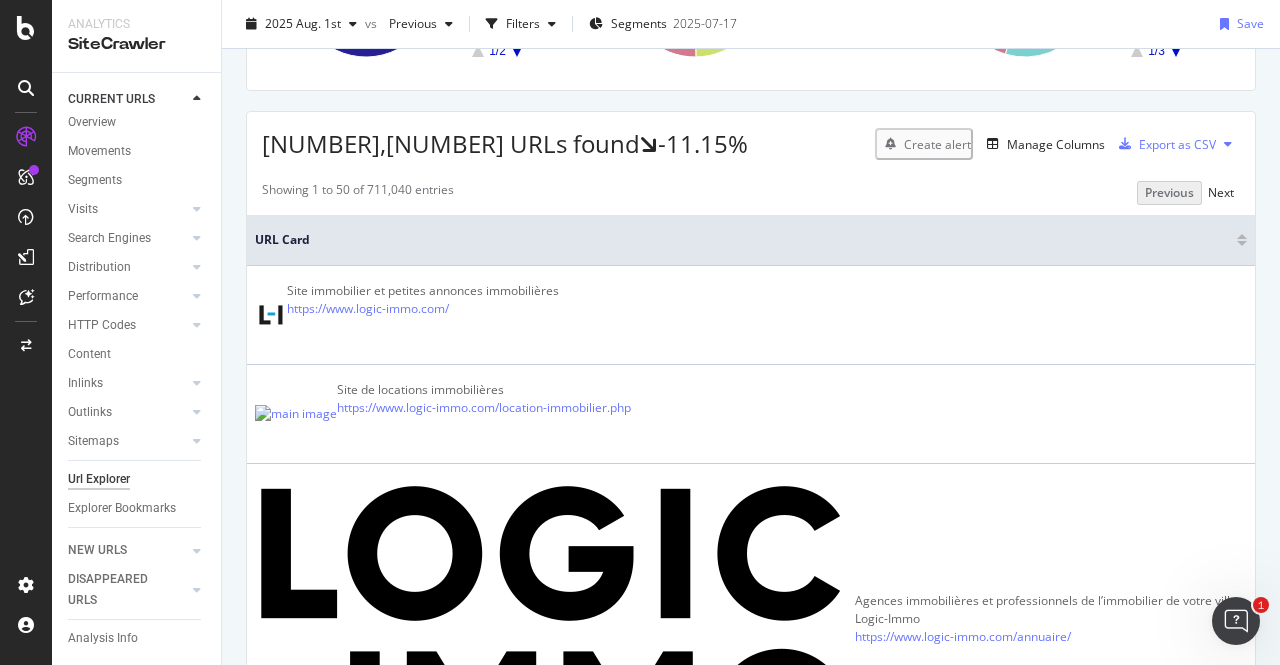 scroll, scrollTop: 273, scrollLeft: 0, axis: vertical 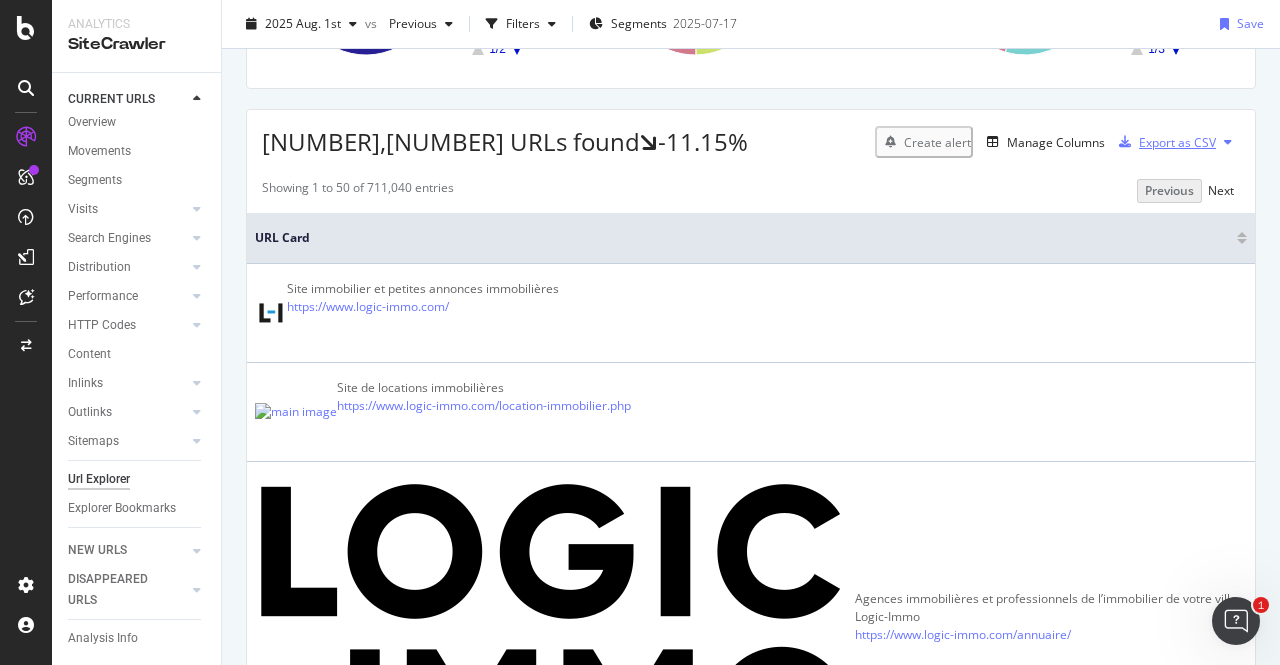 click on "Export as CSV" at bounding box center (1177, 142) 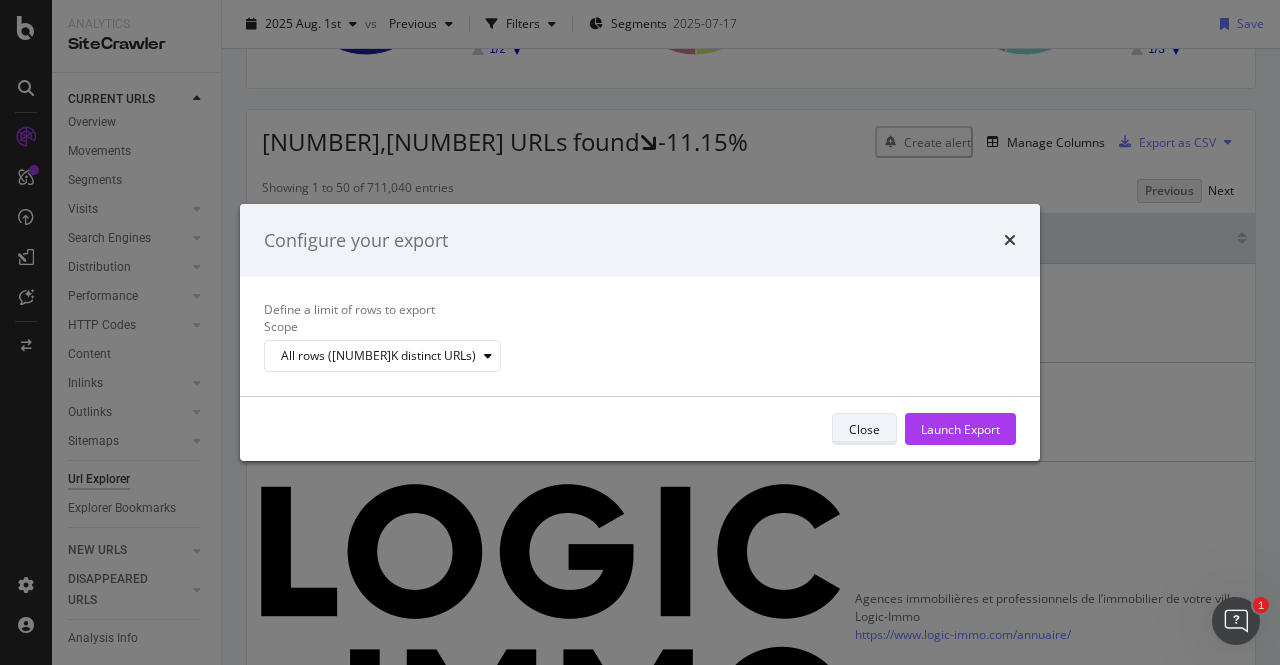 click on "Close" at bounding box center (864, 429) 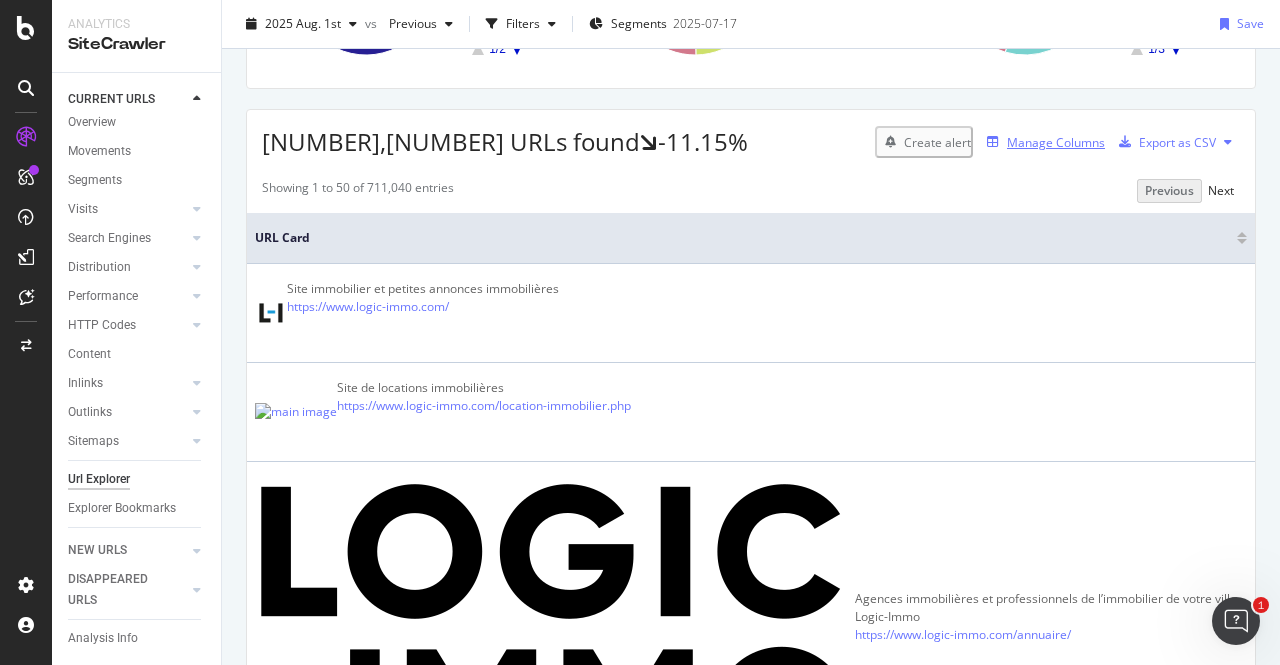 click on "Manage Columns" at bounding box center (1056, 142) 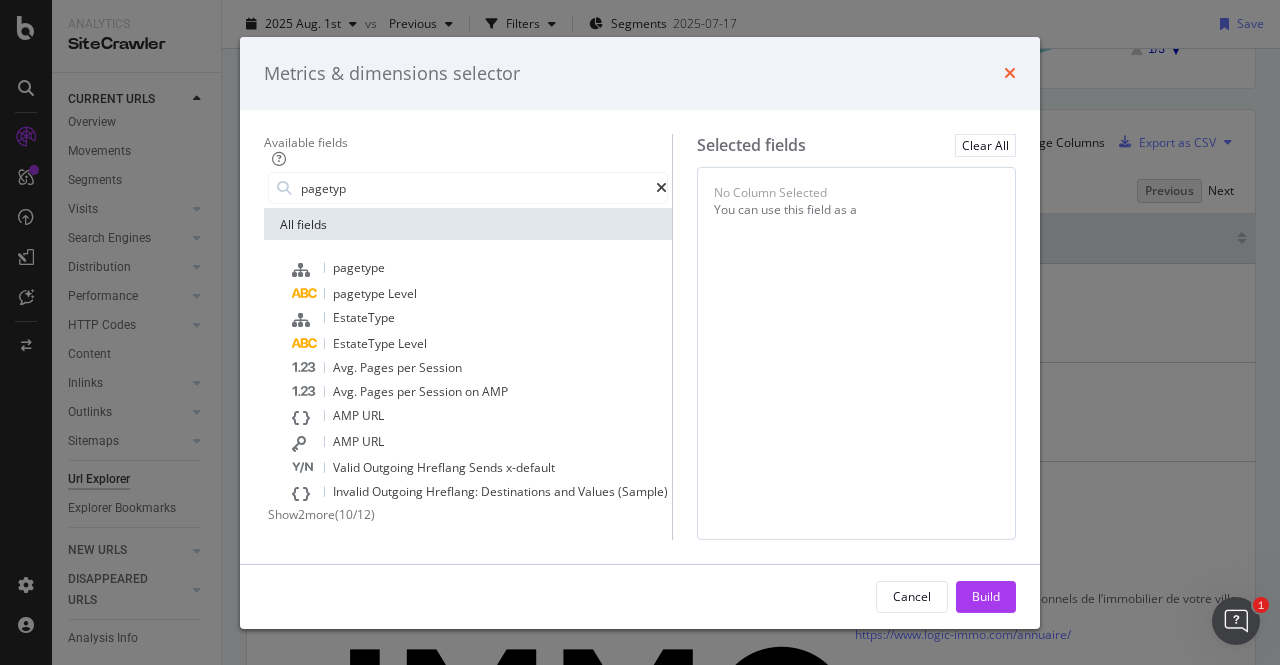 type on "pagetyp" 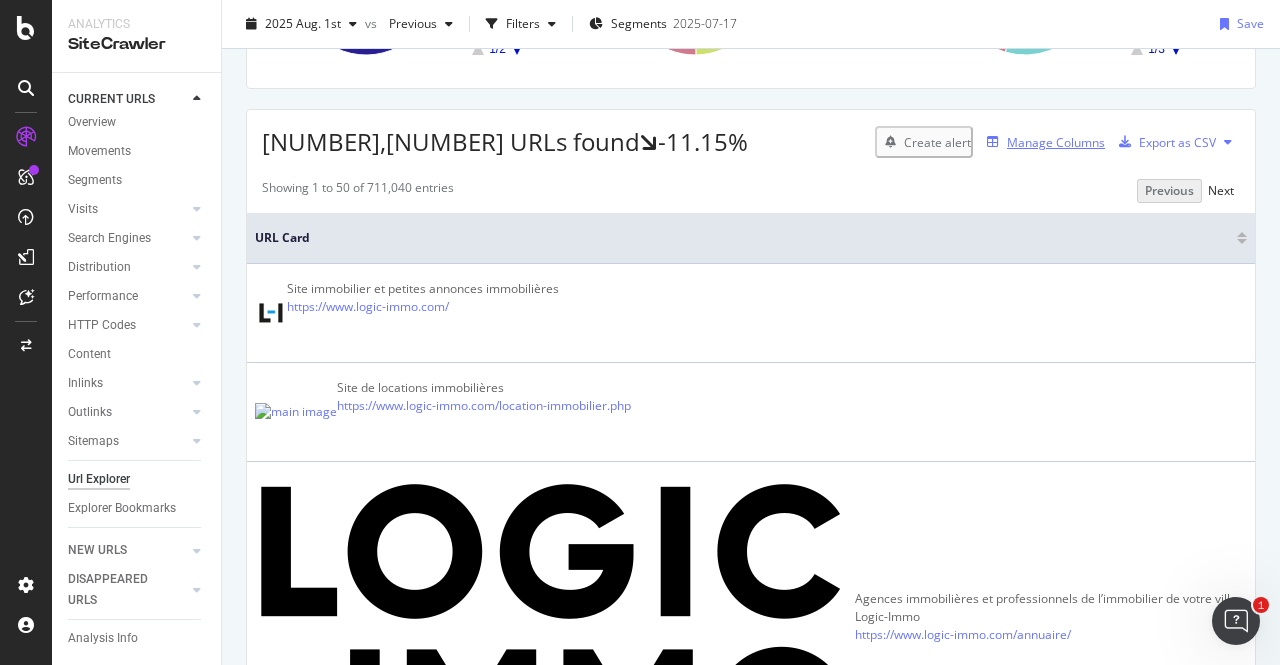 click on "Manage Columns" at bounding box center [1056, 142] 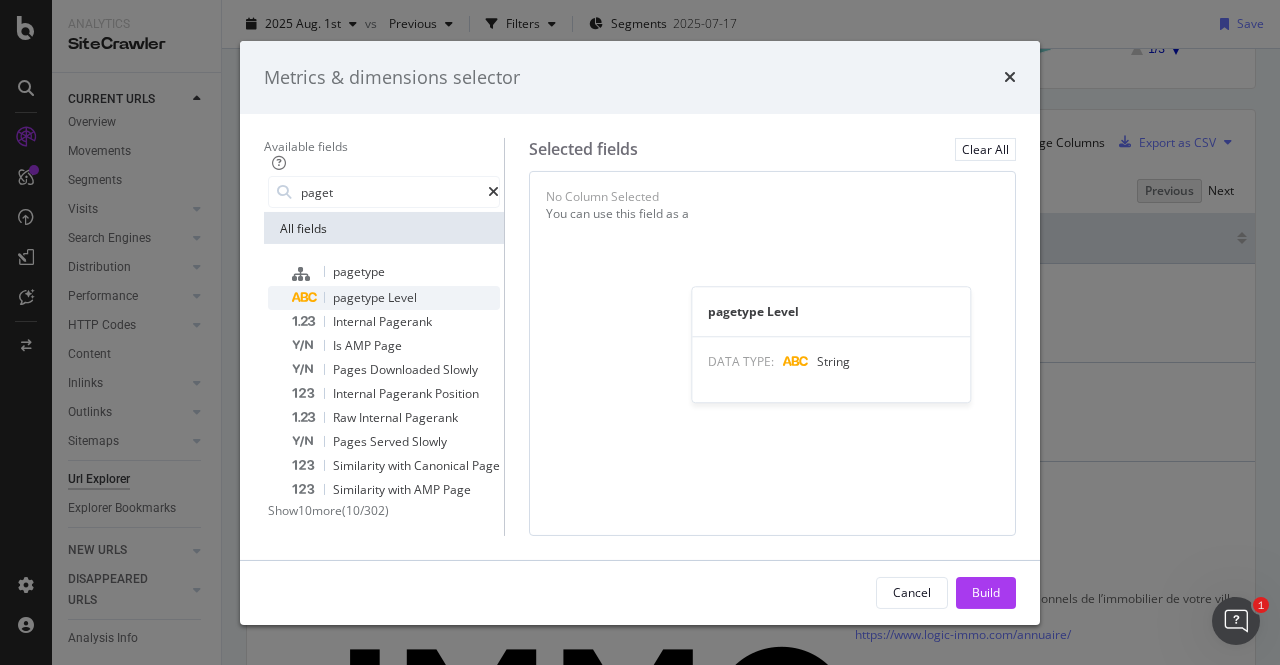 click on "pagetype" at bounding box center [360, 297] 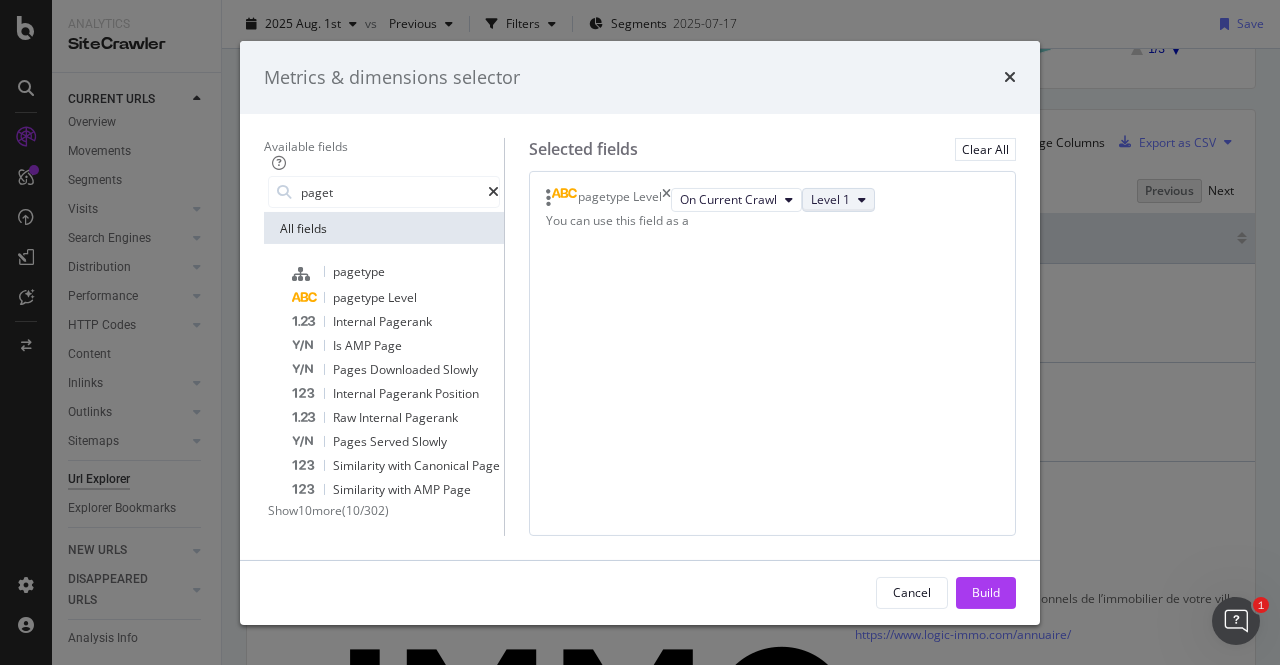 click on "Level 1" at bounding box center (830, 199) 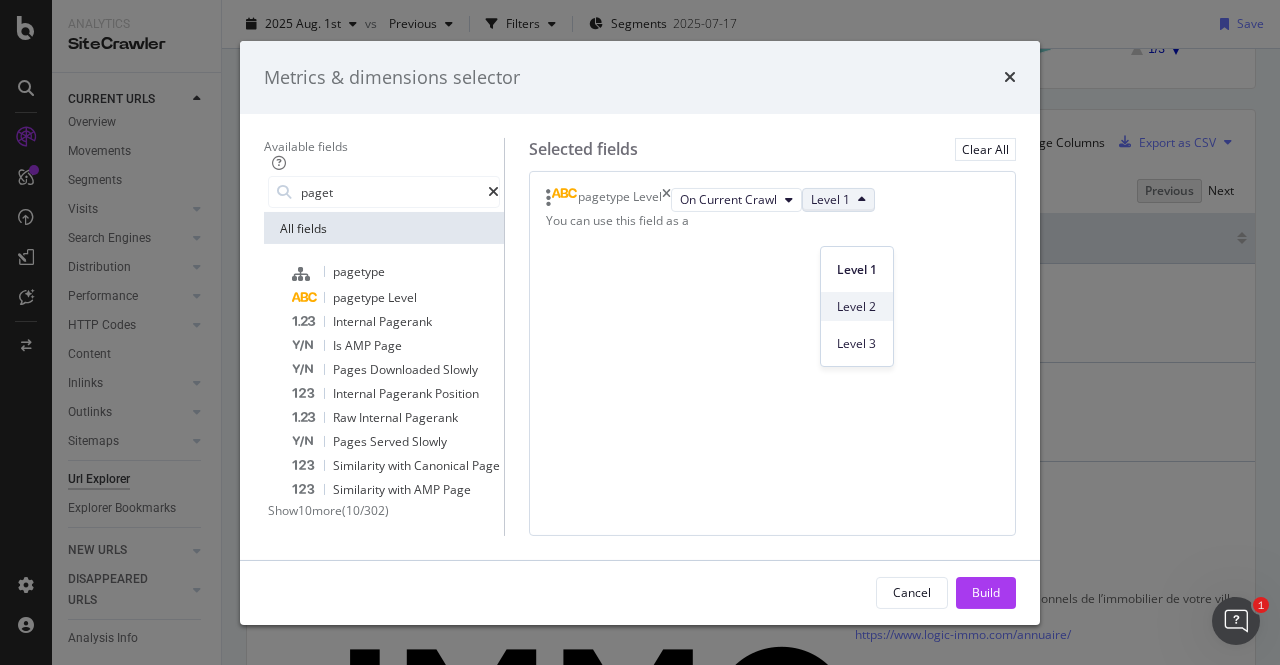 click on "Level 2" at bounding box center [857, 307] 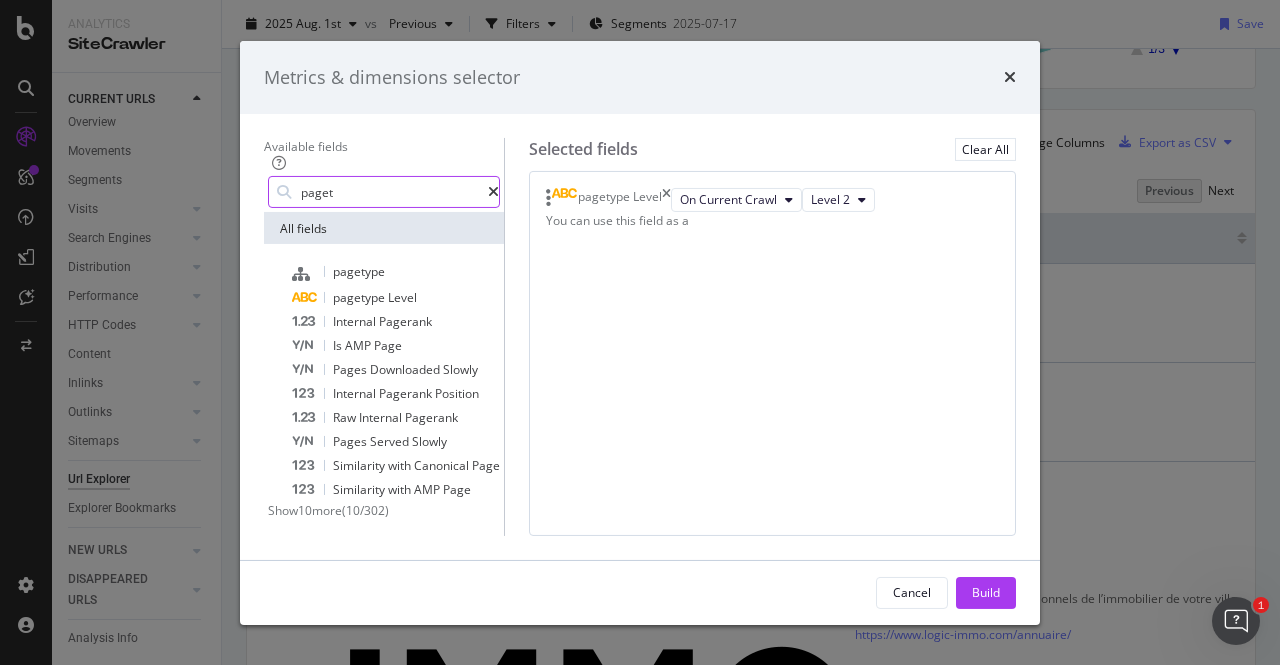 click on "paget" at bounding box center (393, 192) 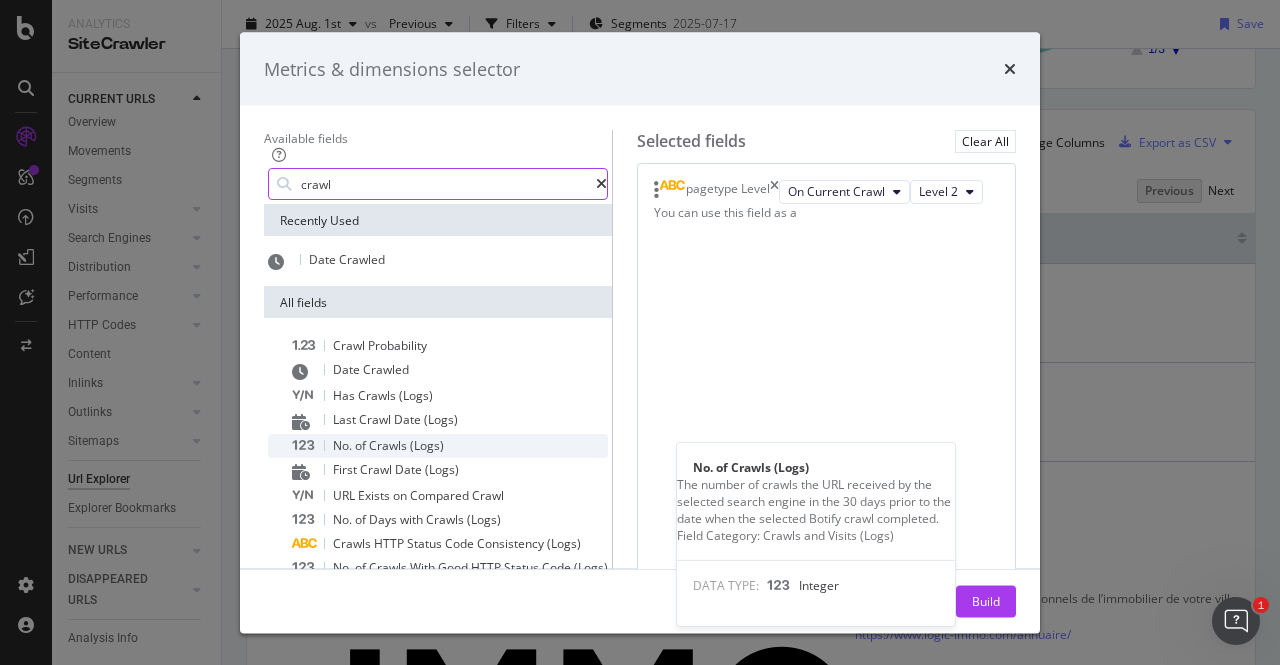 type on "crawl" 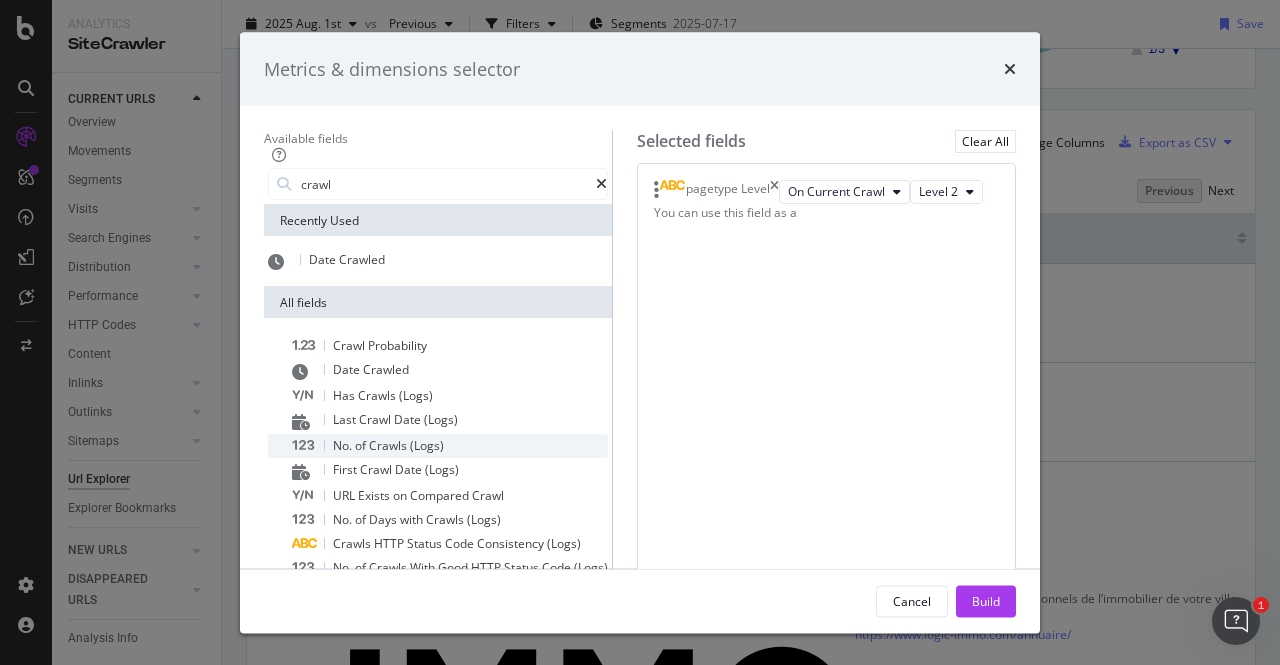 click on "Crawls" at bounding box center [389, 445] 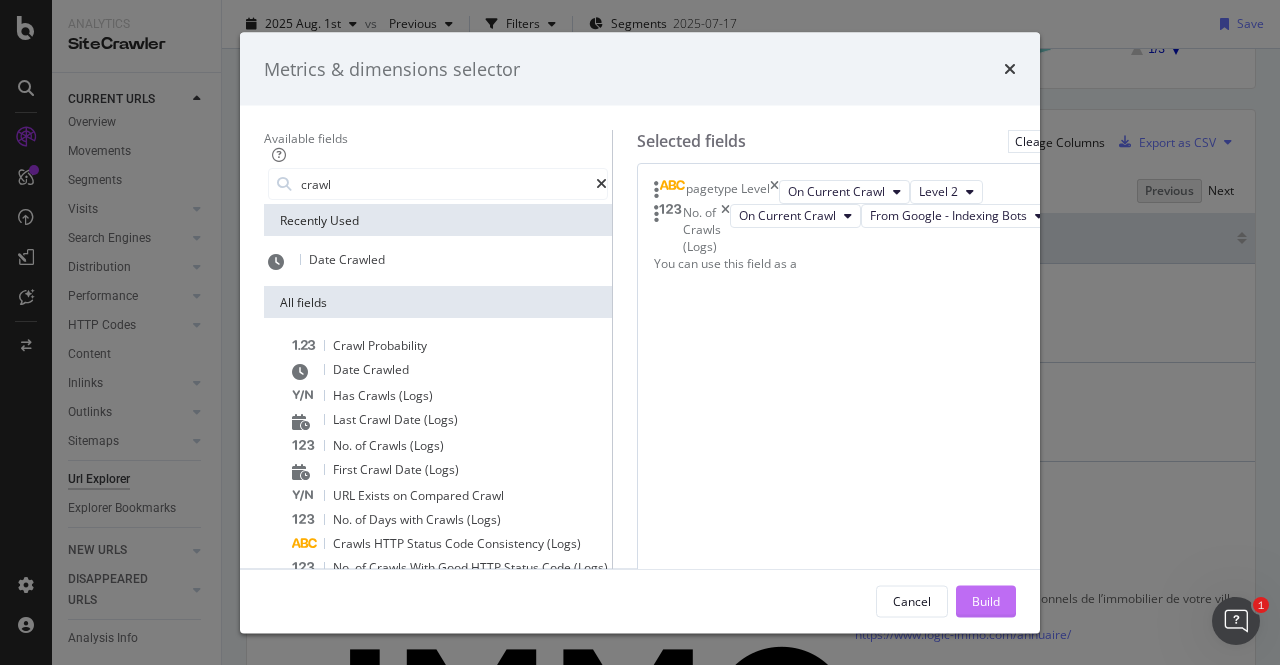 click on "Build" at bounding box center [986, 600] 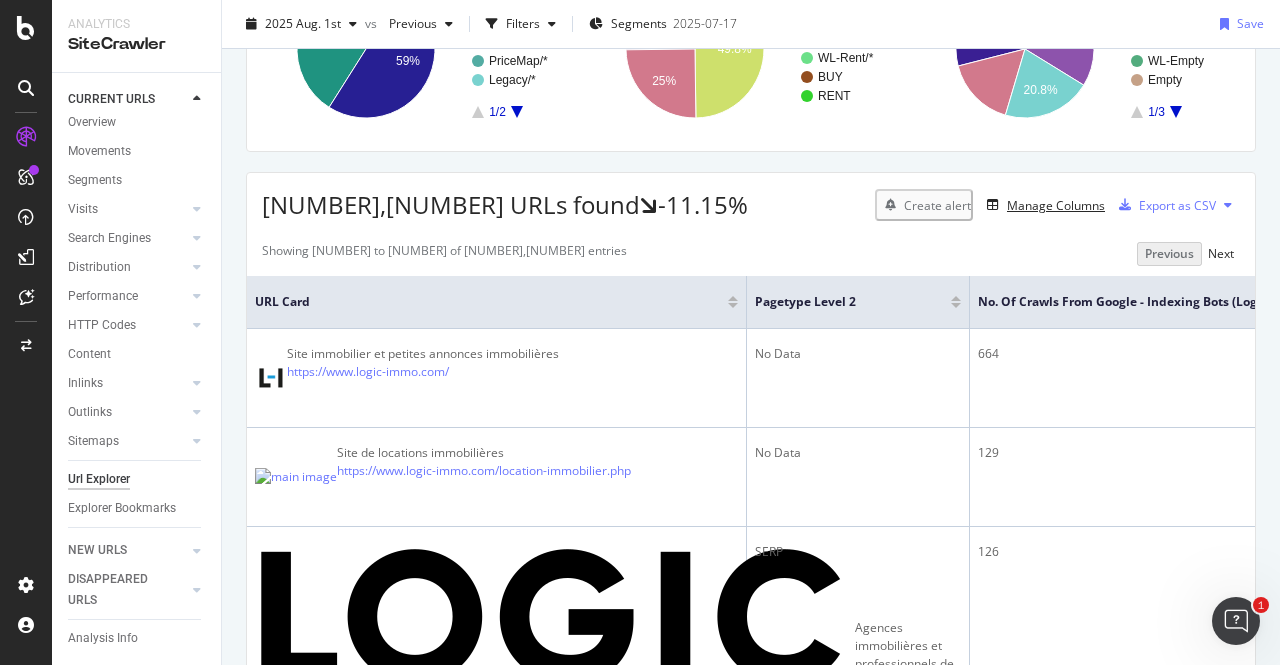 scroll, scrollTop: 240, scrollLeft: 0, axis: vertical 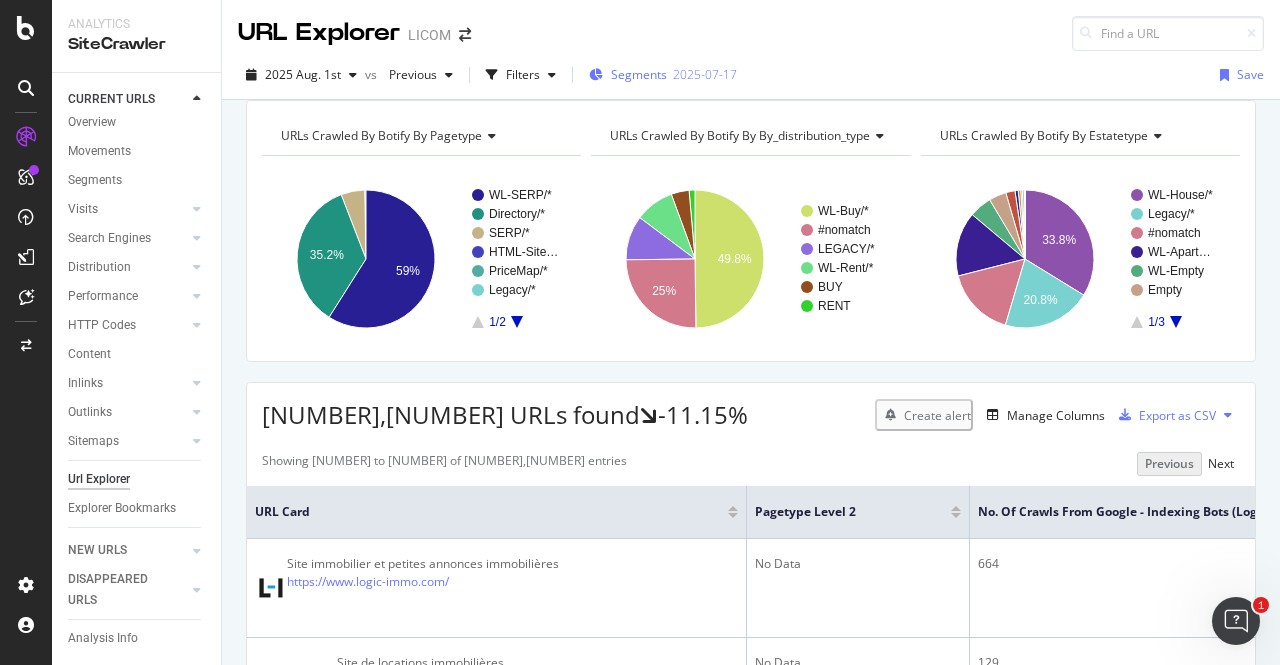 click on "Segments" at bounding box center (639, 74) 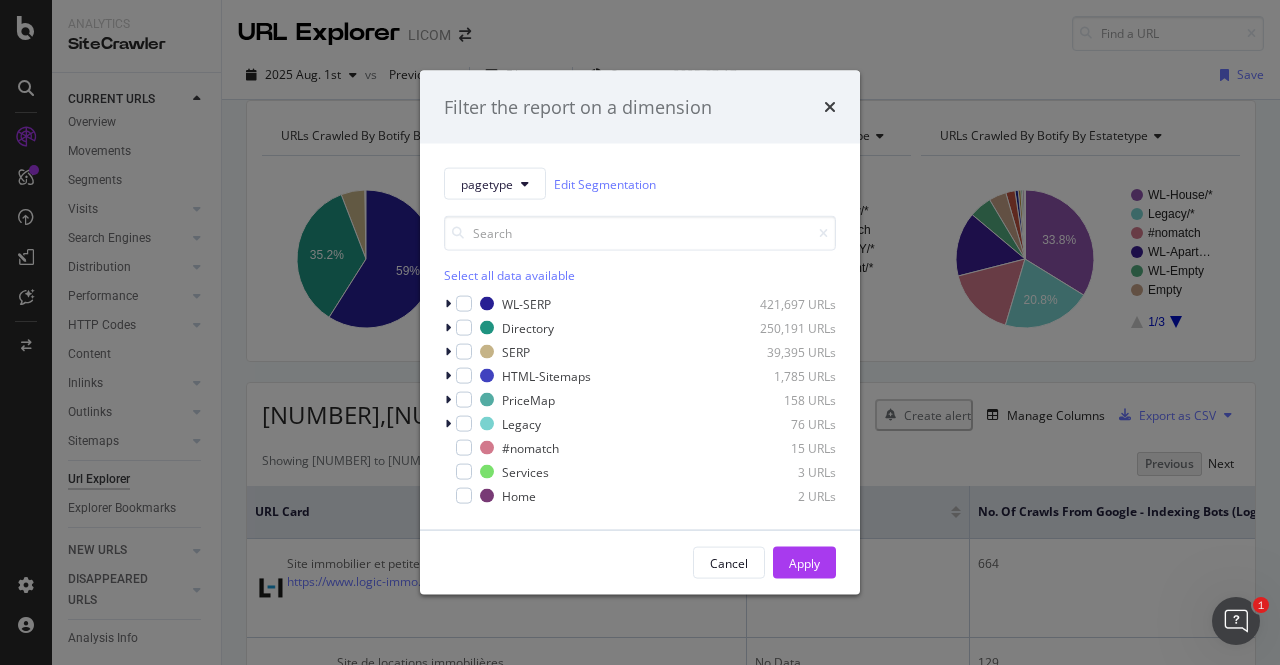 click on "Select all data available" at bounding box center (640, 275) 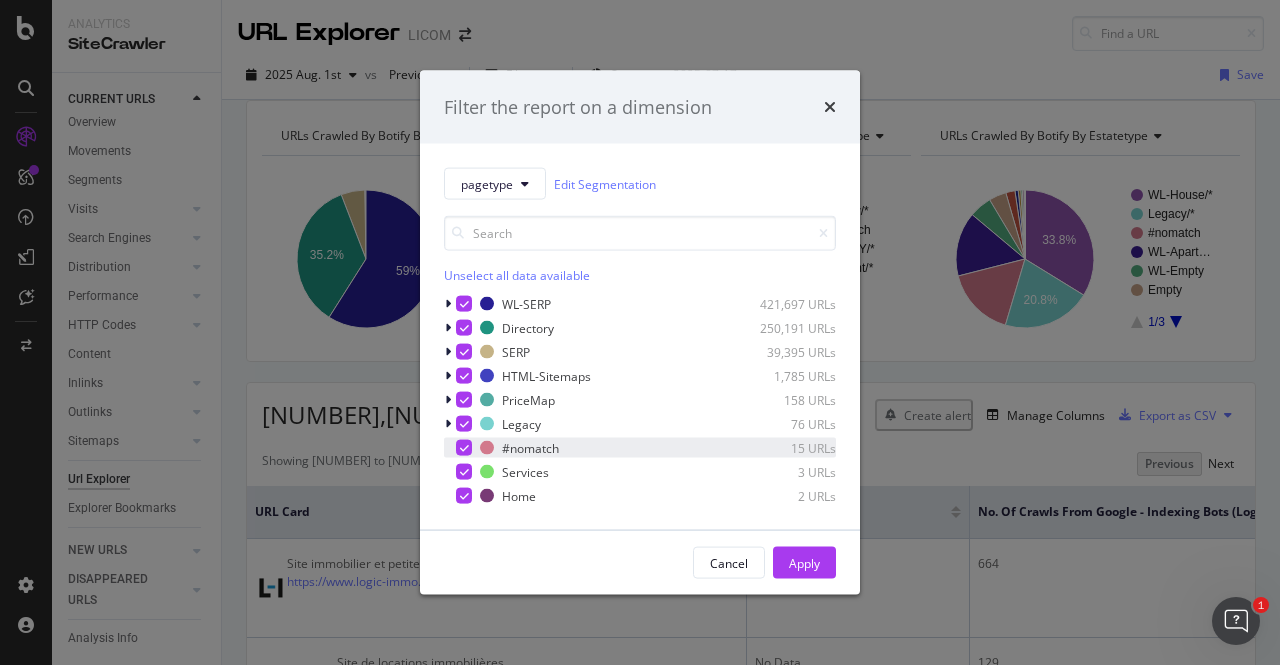 click at bounding box center (464, 448) 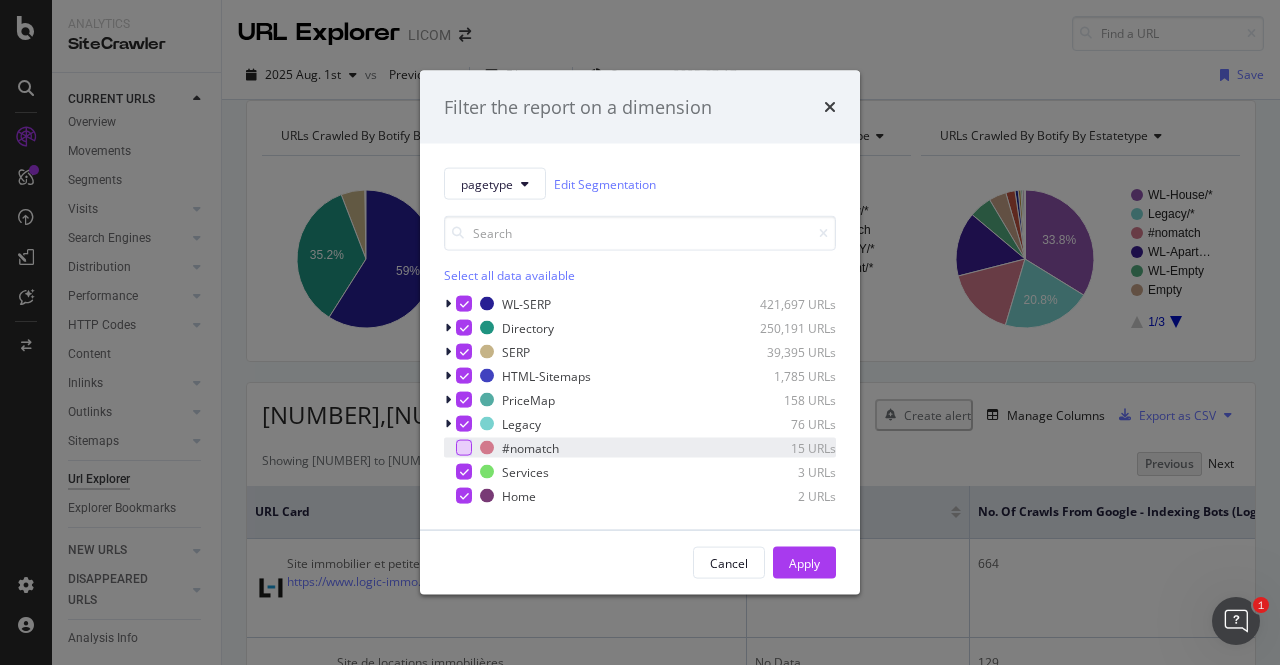 click on "Apply" at bounding box center [804, 562] 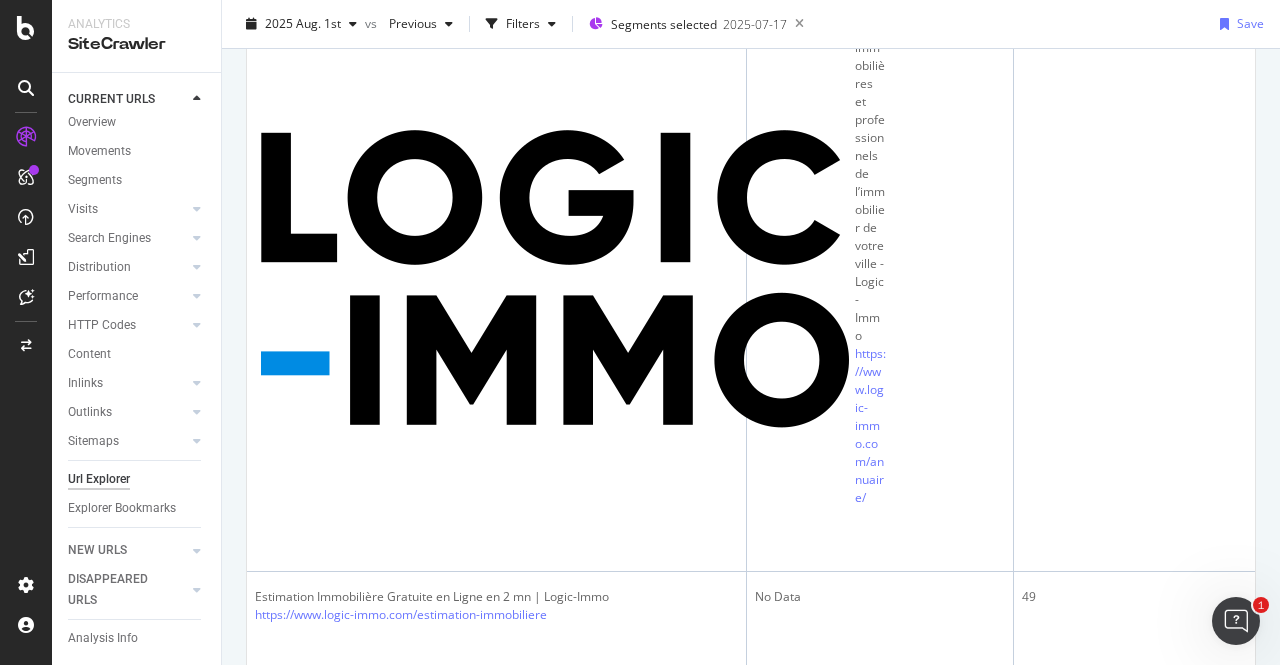 scroll, scrollTop: 0, scrollLeft: 0, axis: both 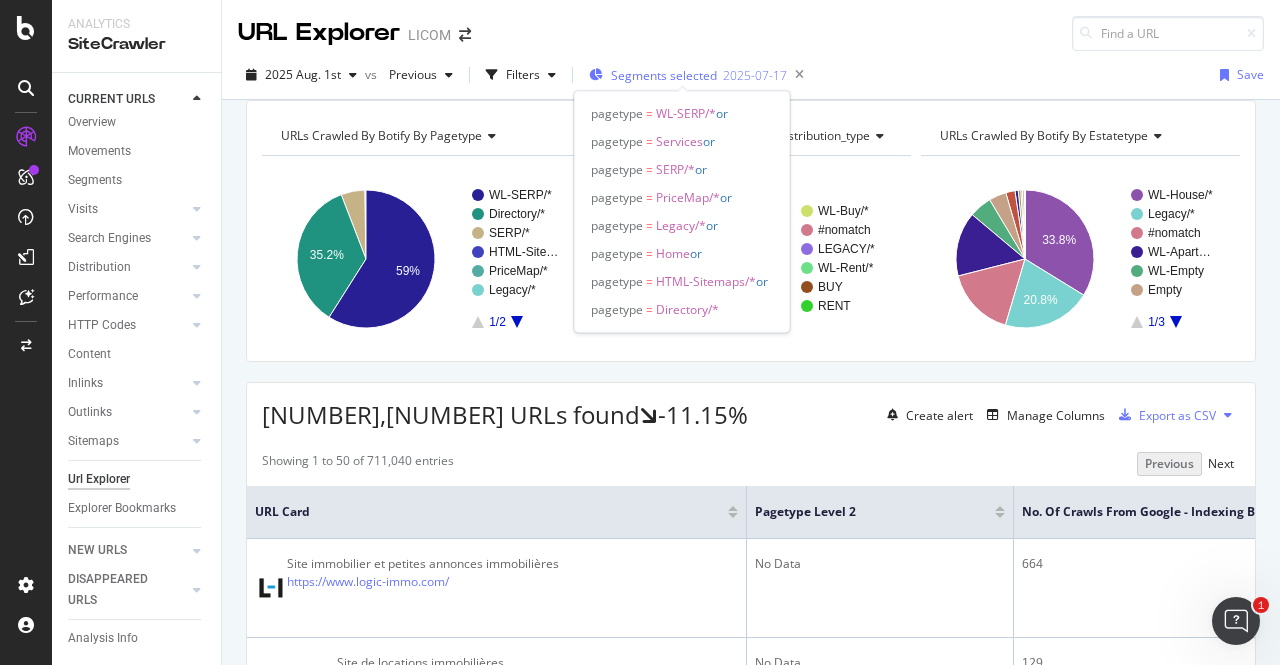 click on "Segments selected" at bounding box center (664, 75) 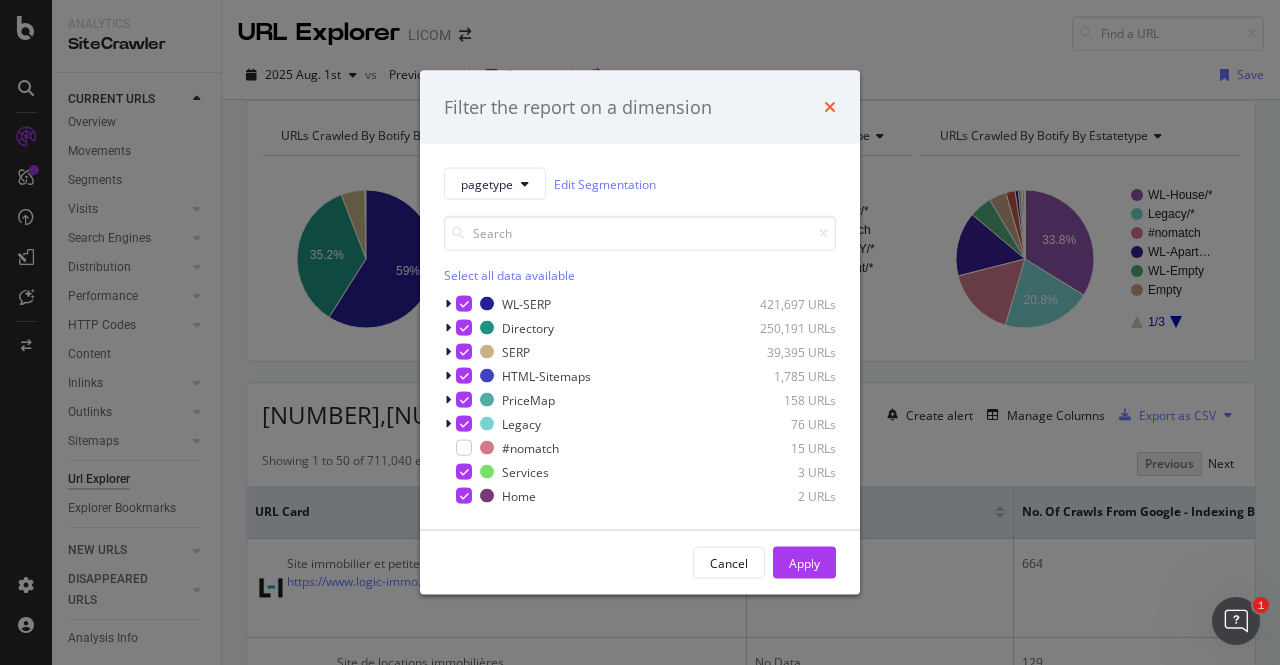 click at bounding box center [830, 107] 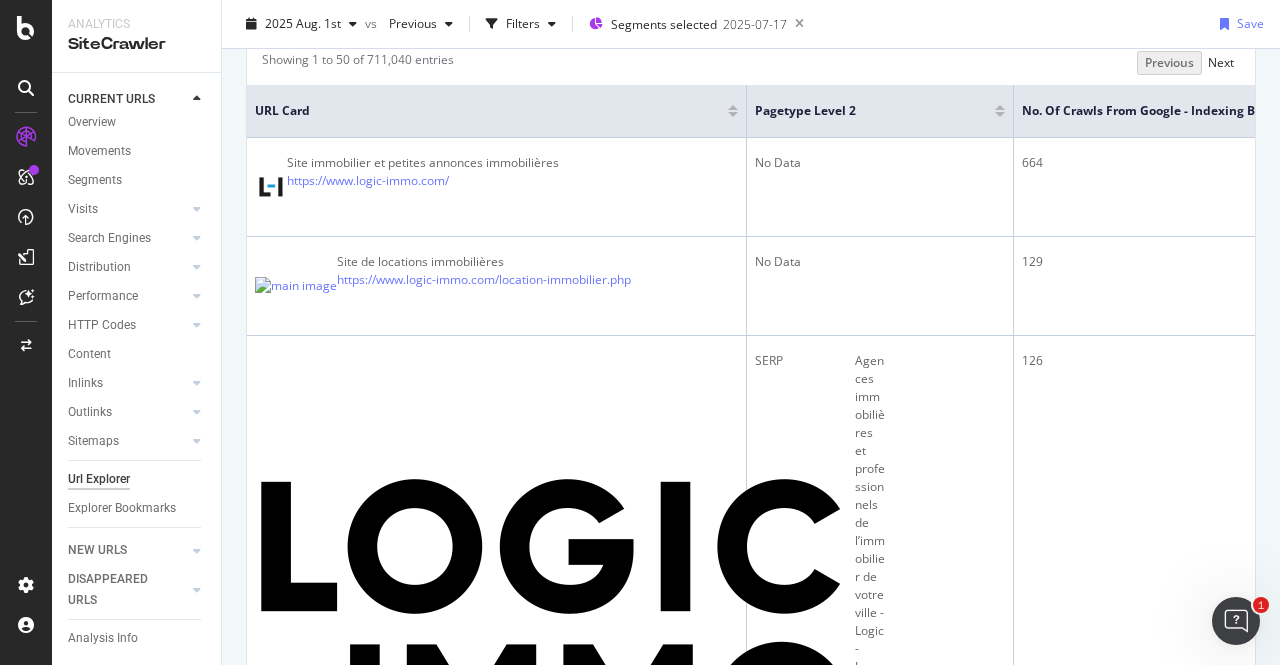 scroll, scrollTop: 0, scrollLeft: 0, axis: both 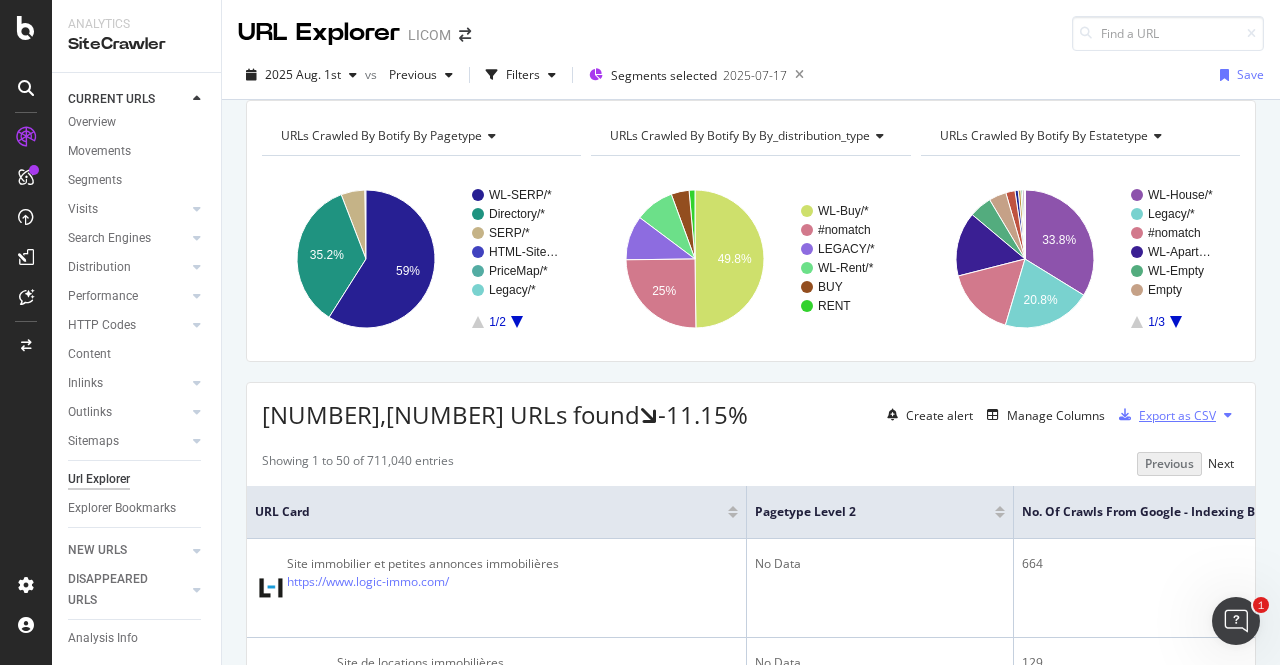 click on "Export as CSV" at bounding box center (1177, 415) 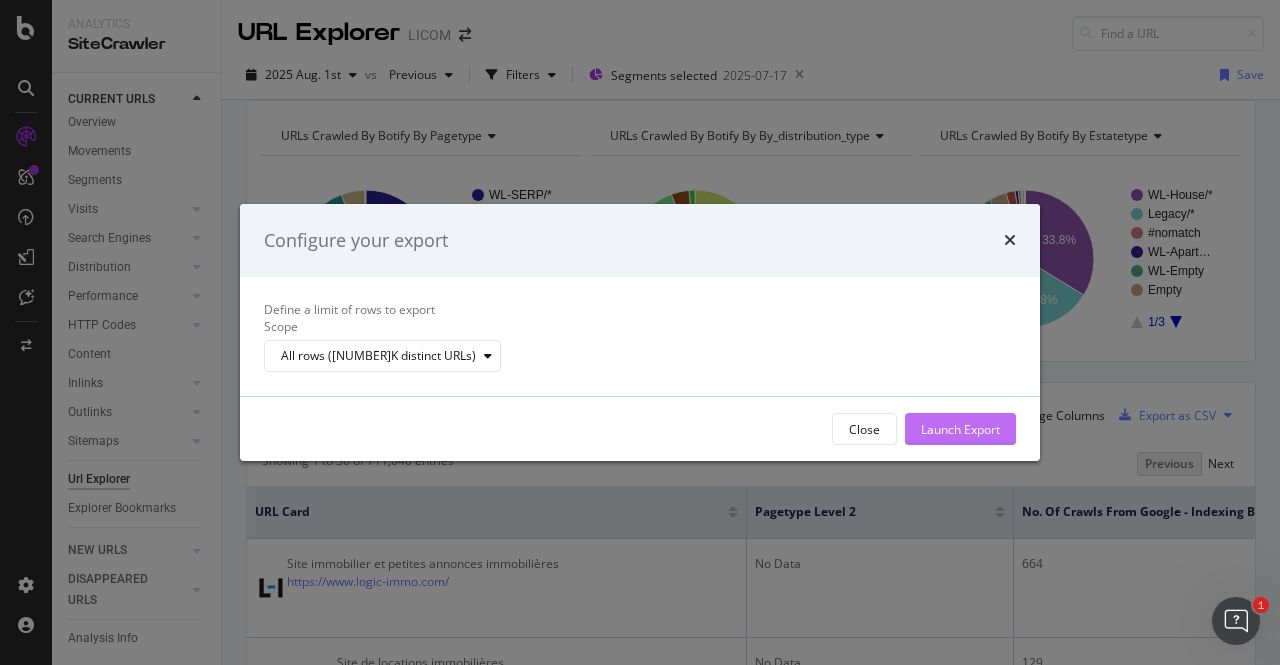 click on "Launch Export" at bounding box center (960, 429) 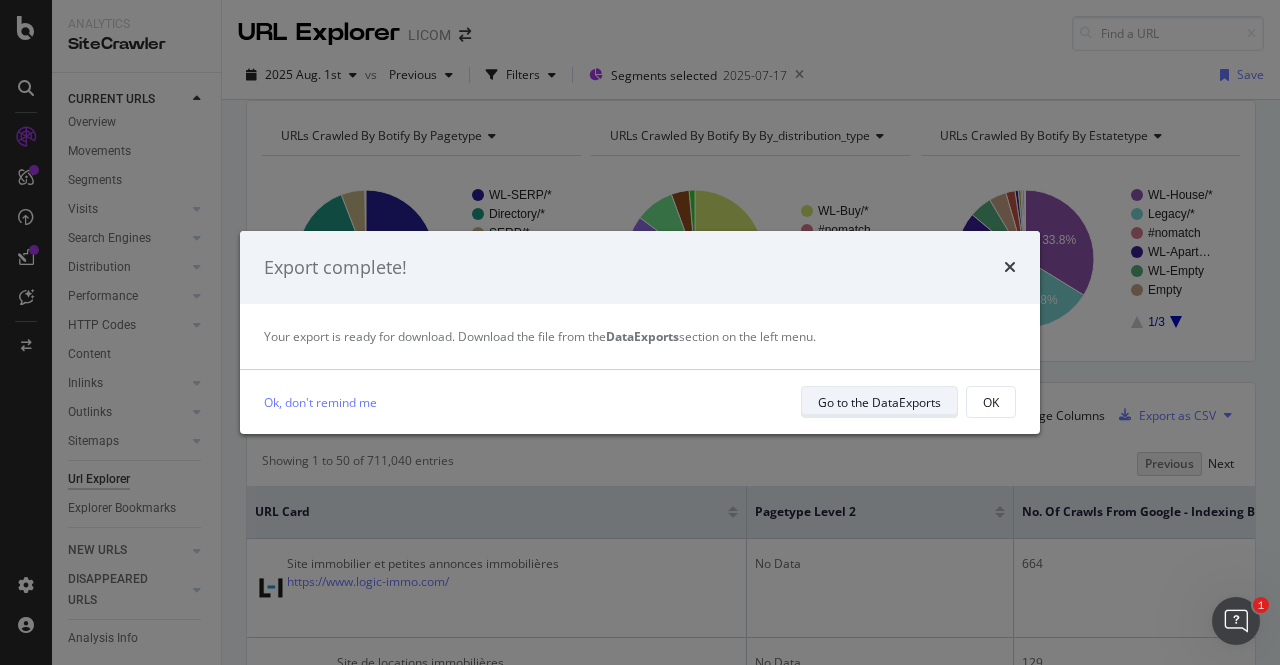 click on "Go to the DataExports" at bounding box center (879, 402) 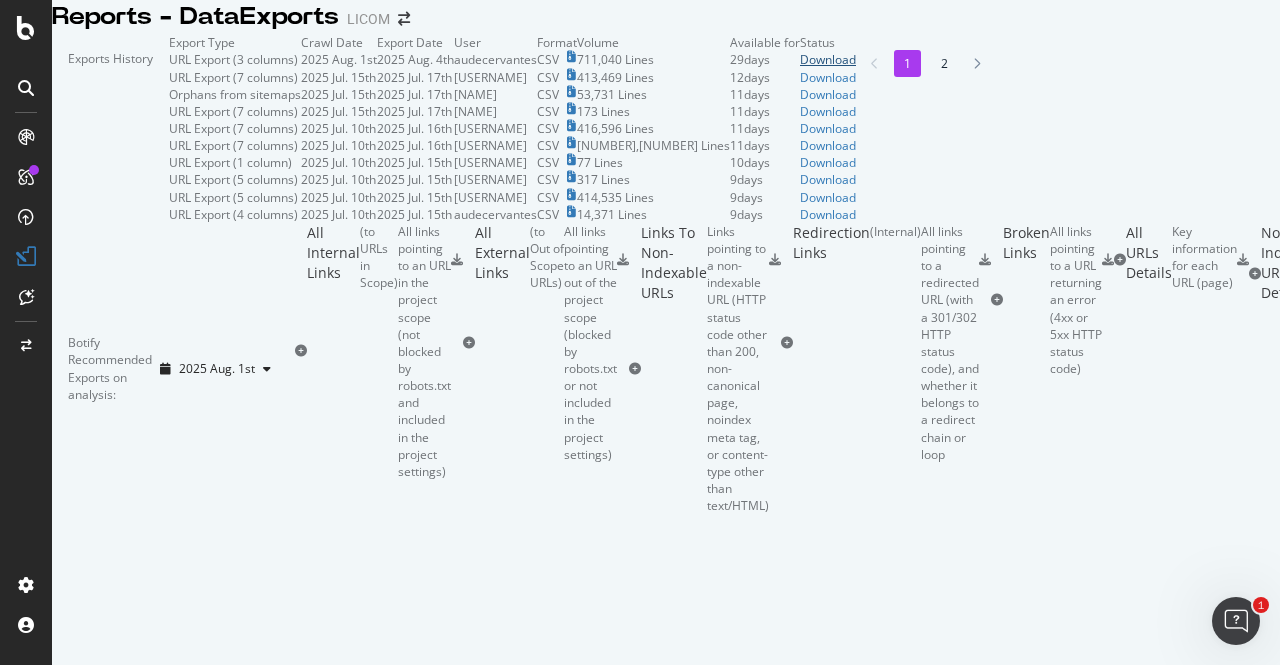click on "Download" at bounding box center (828, 59) 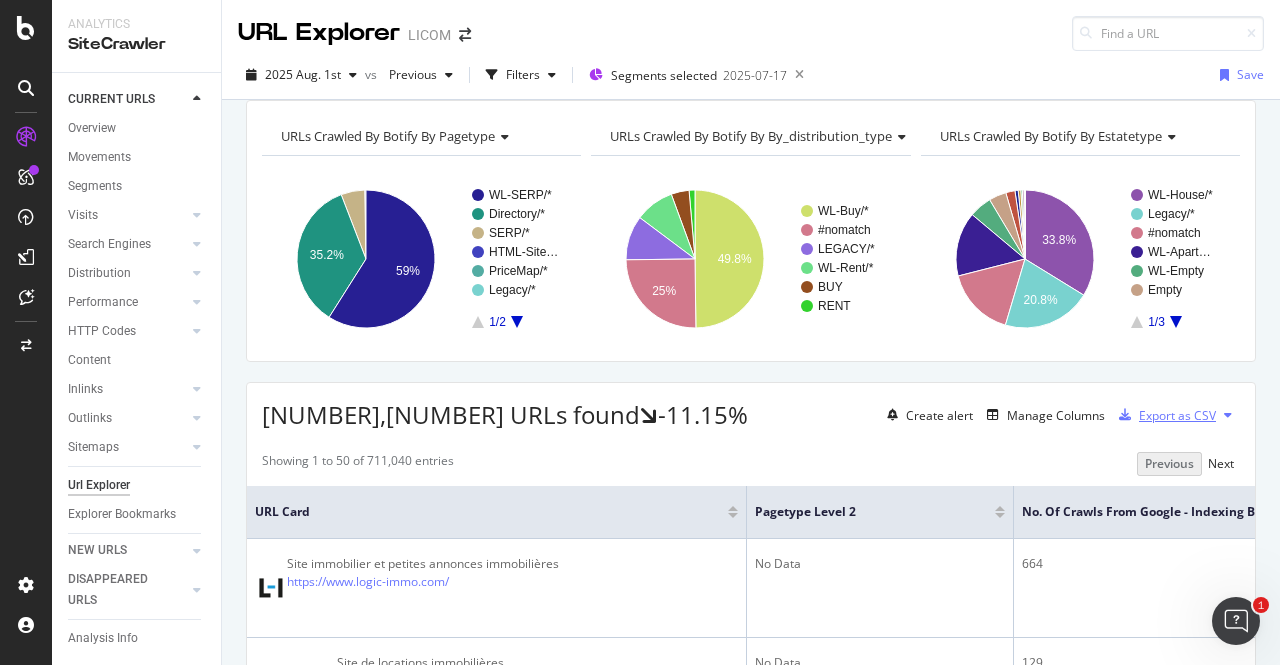 click on "Export as CSV" at bounding box center [1177, 415] 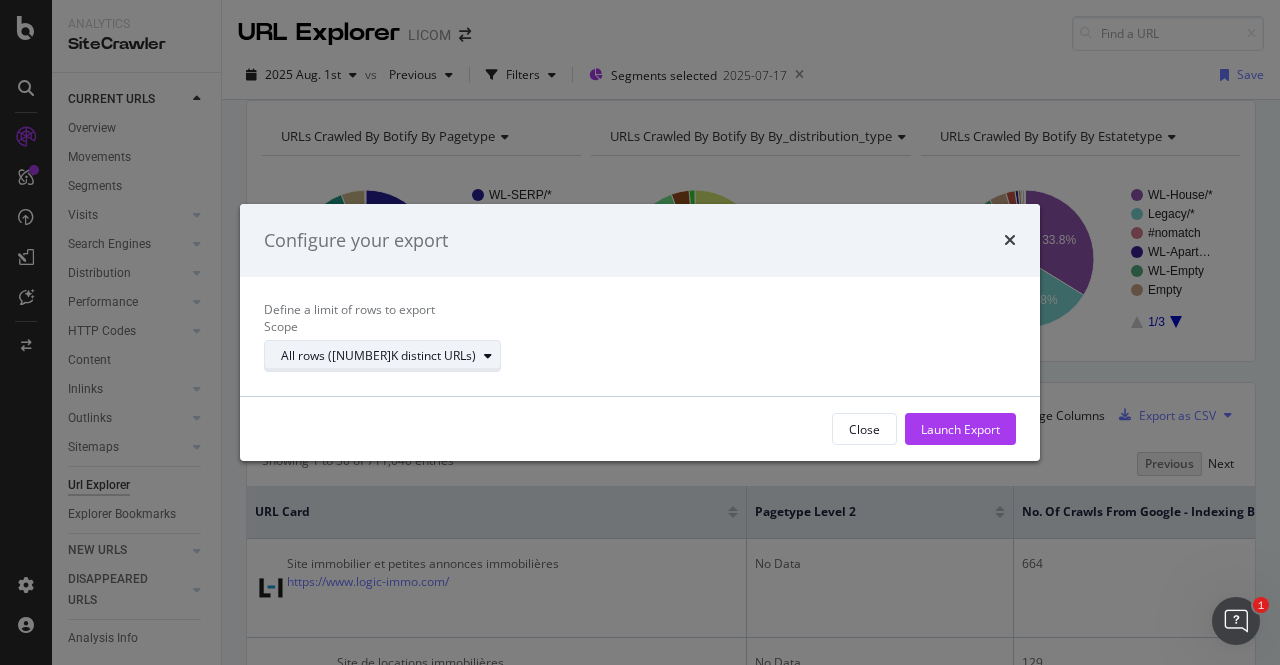 click on "All rows ([NUMBER]K distinct URLs)" at bounding box center [378, 356] 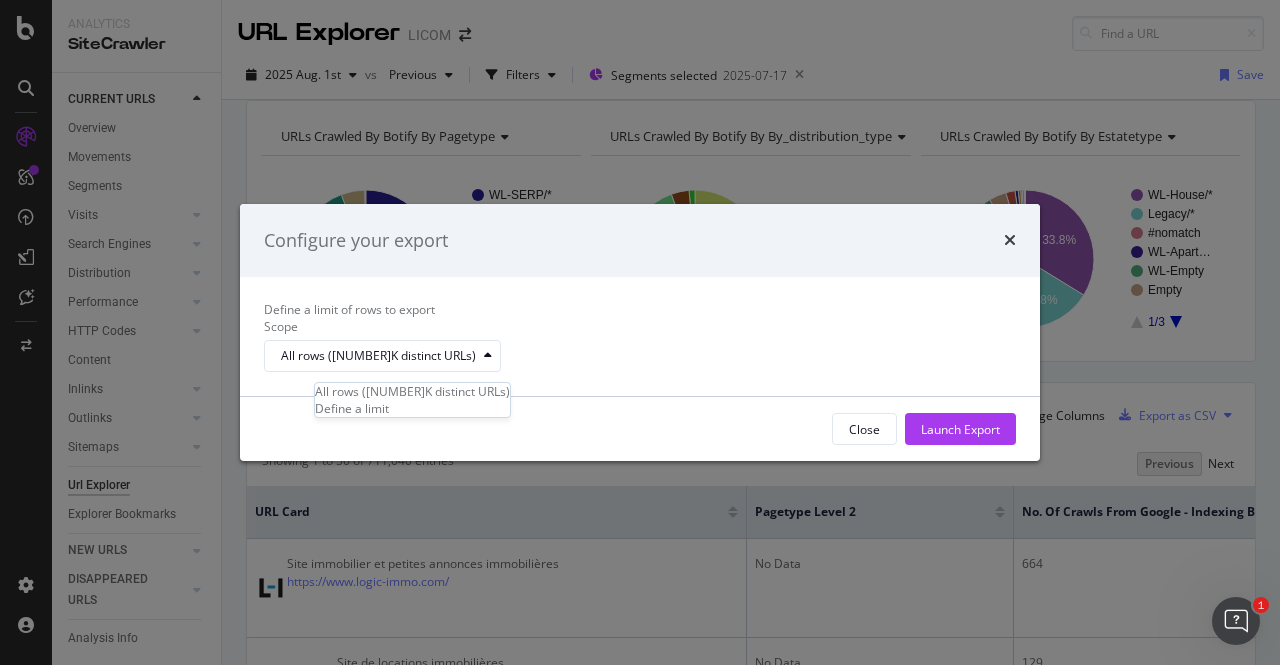 click on "Define a limit of rows to export Scope All rows (711K distinct URLs)" at bounding box center (640, 336) 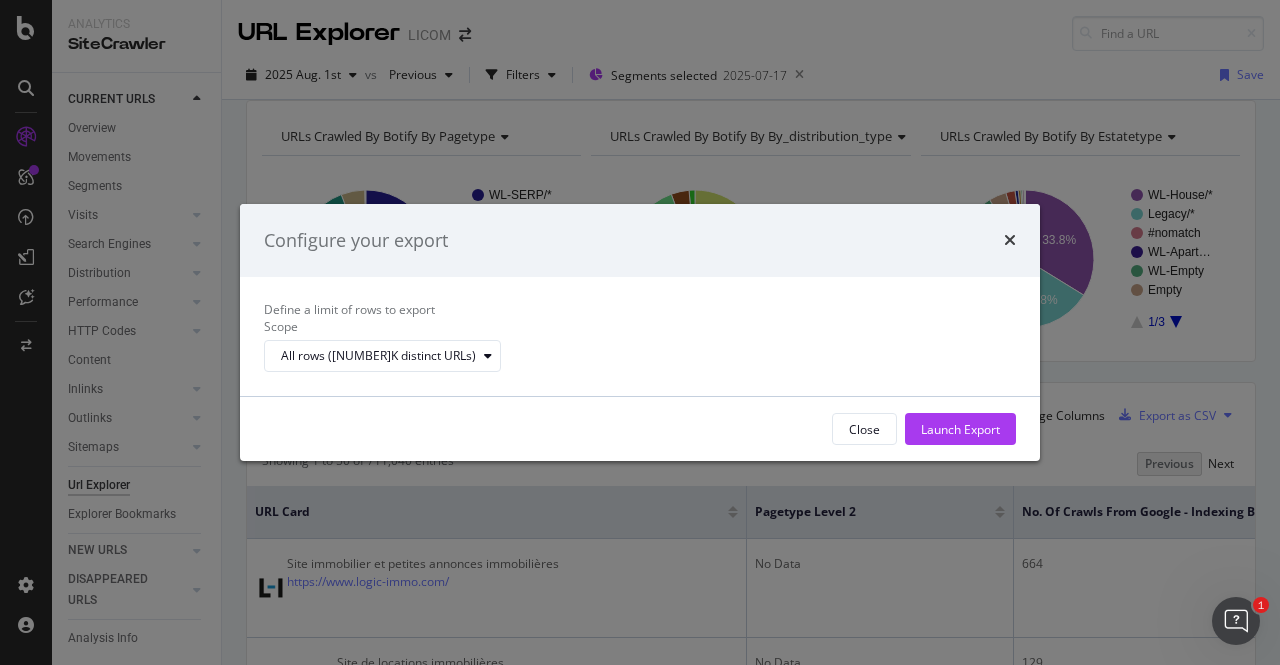 click on "Configure your export" at bounding box center [640, 241] 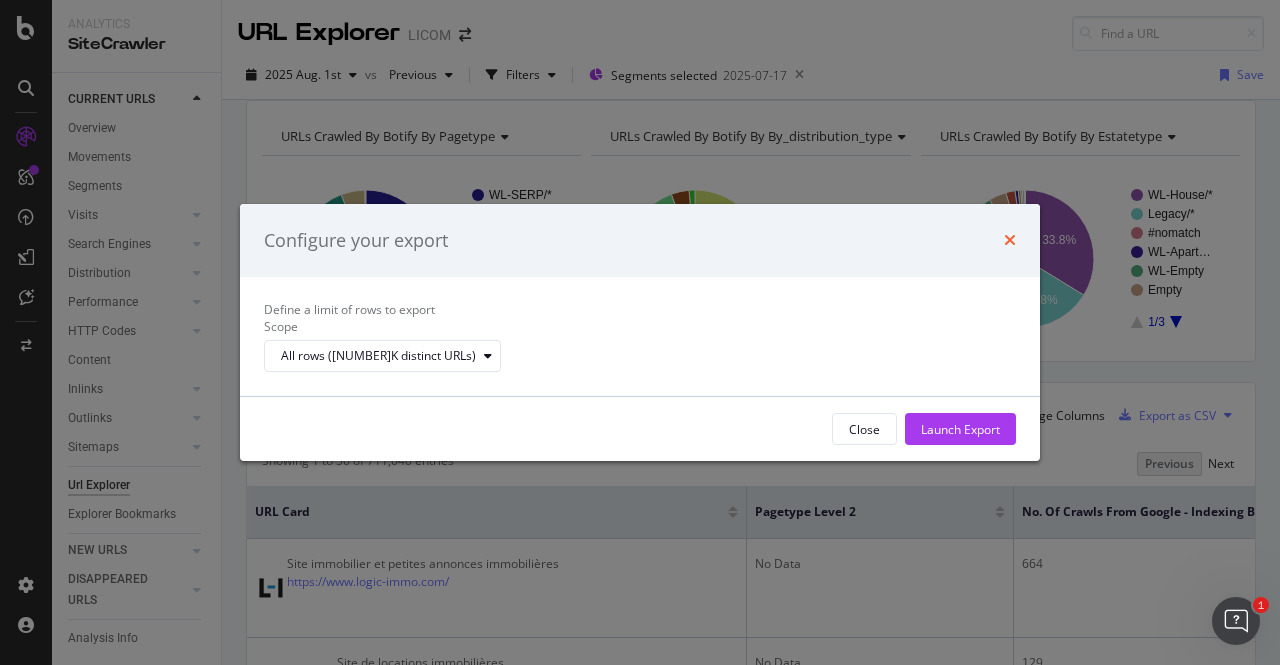 click at bounding box center [1010, 240] 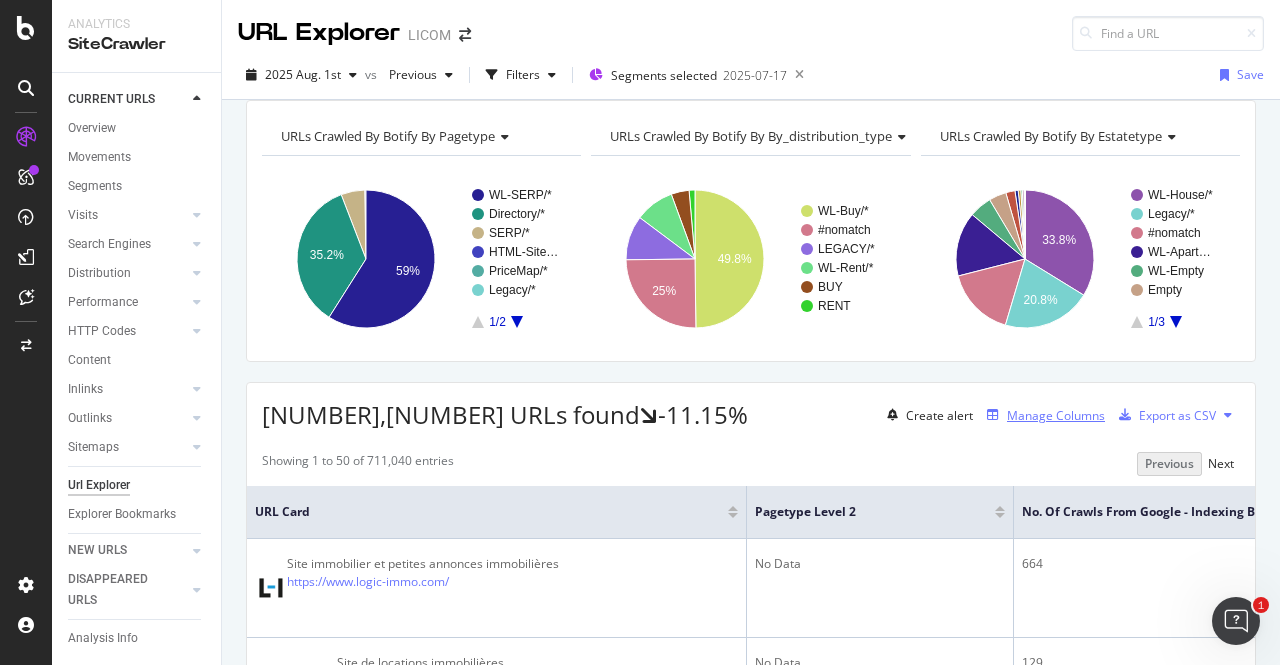 click on "Manage Columns" at bounding box center (1056, 415) 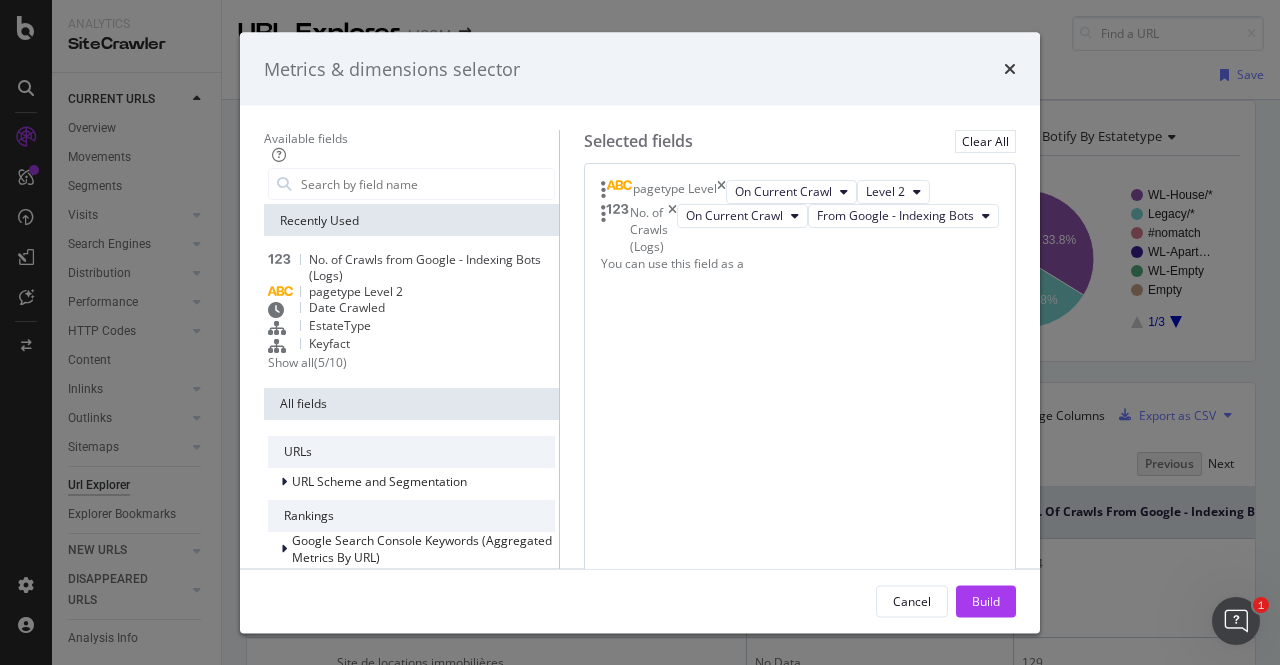 click on "Recently Used No. of Crawls from Google - Indexing Bots (Logs) pagetype Level 2 Date Crawled EstateType Keyfact Show all ( 5 / 10 ) All fields URLs URL Scheme and Segmentation Rankings Google Search Console Keywords (Aggregated Metrics By URL) Google Search Console Keywords (Aggregated Metrics By URL and Country) Web Vitals - Field Data Visits (Analytics) Conversion Crawlability Main Crawl Fields Crawls and Visits (Logs) Linking Rel Anchors Sitemap import Content Content Quality HTML Tags Structured Data Technical Duplicates HTML Extract Intelligence ActionBoard" at bounding box center (411, 684) 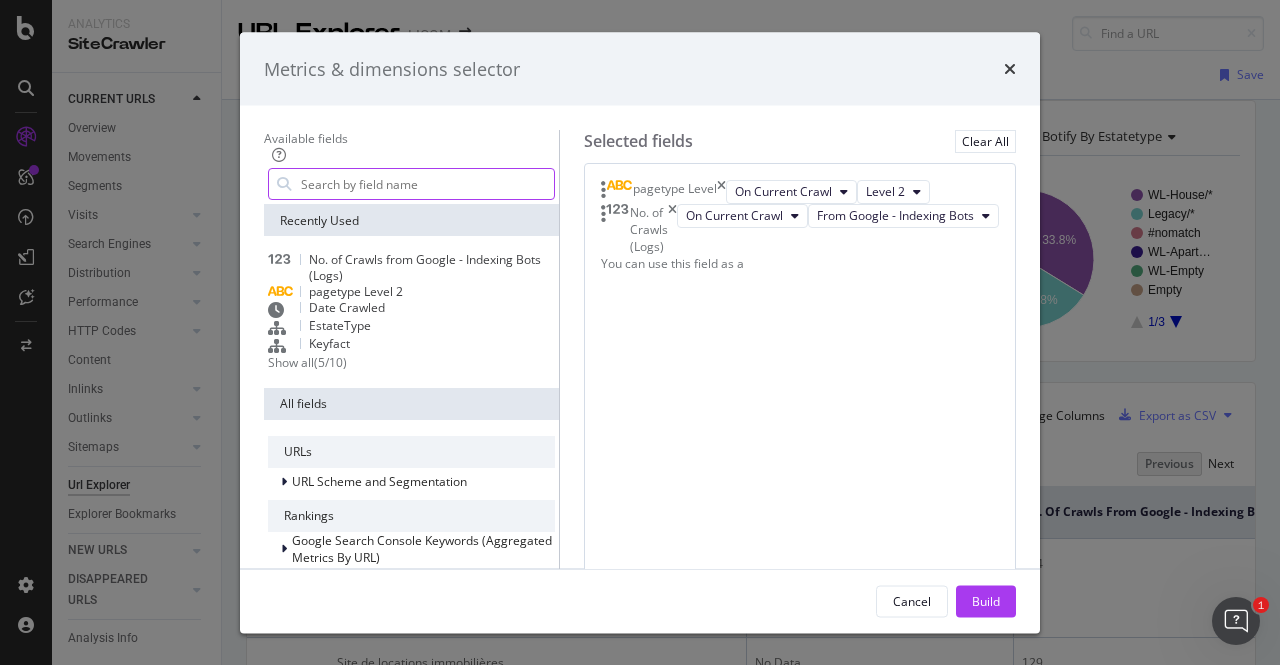 click at bounding box center (426, 184) 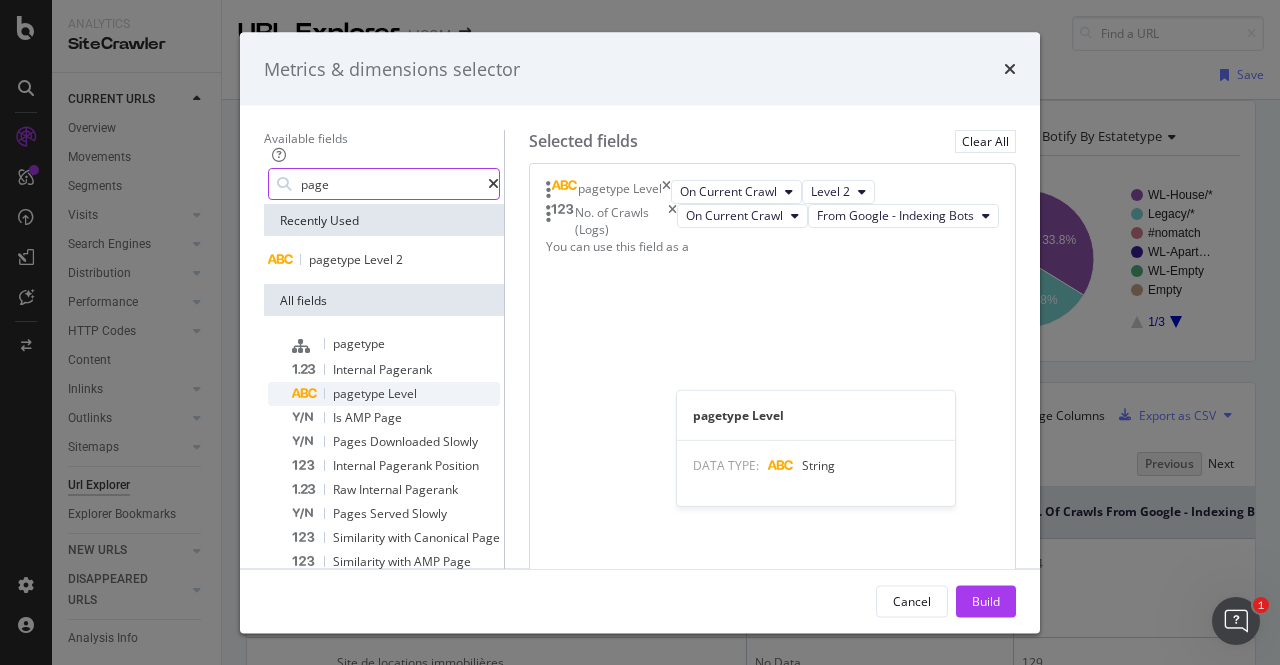 type on "page" 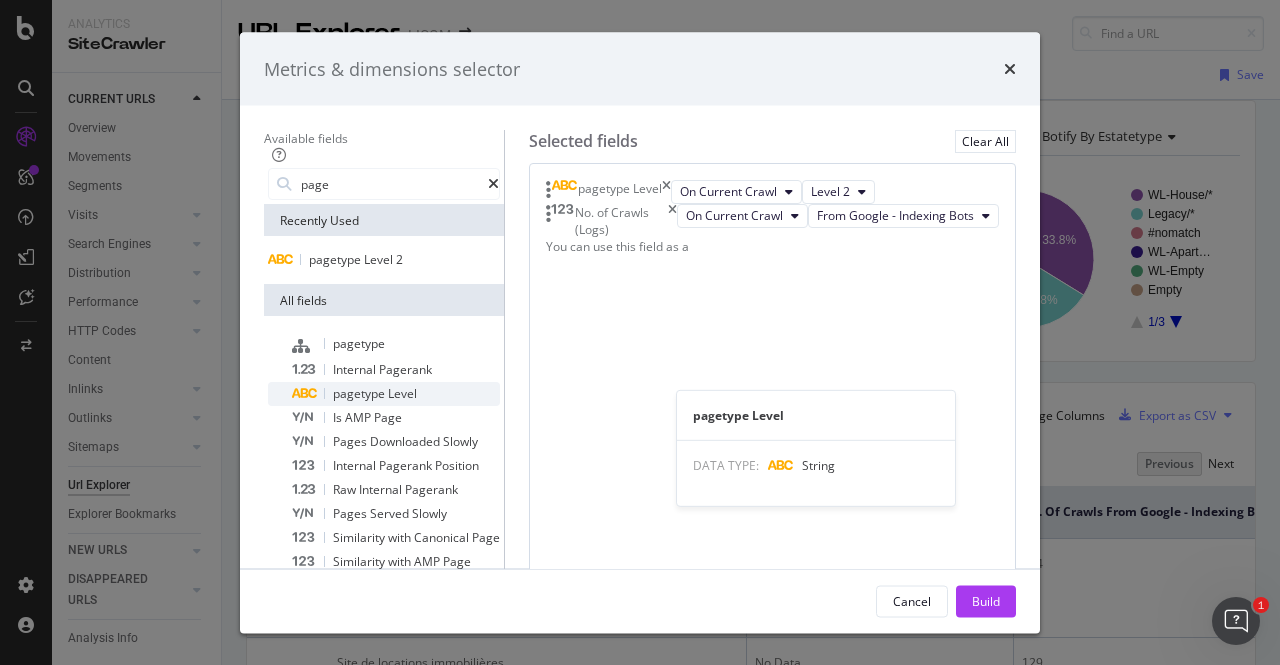 click on "pagetype" at bounding box center (360, 393) 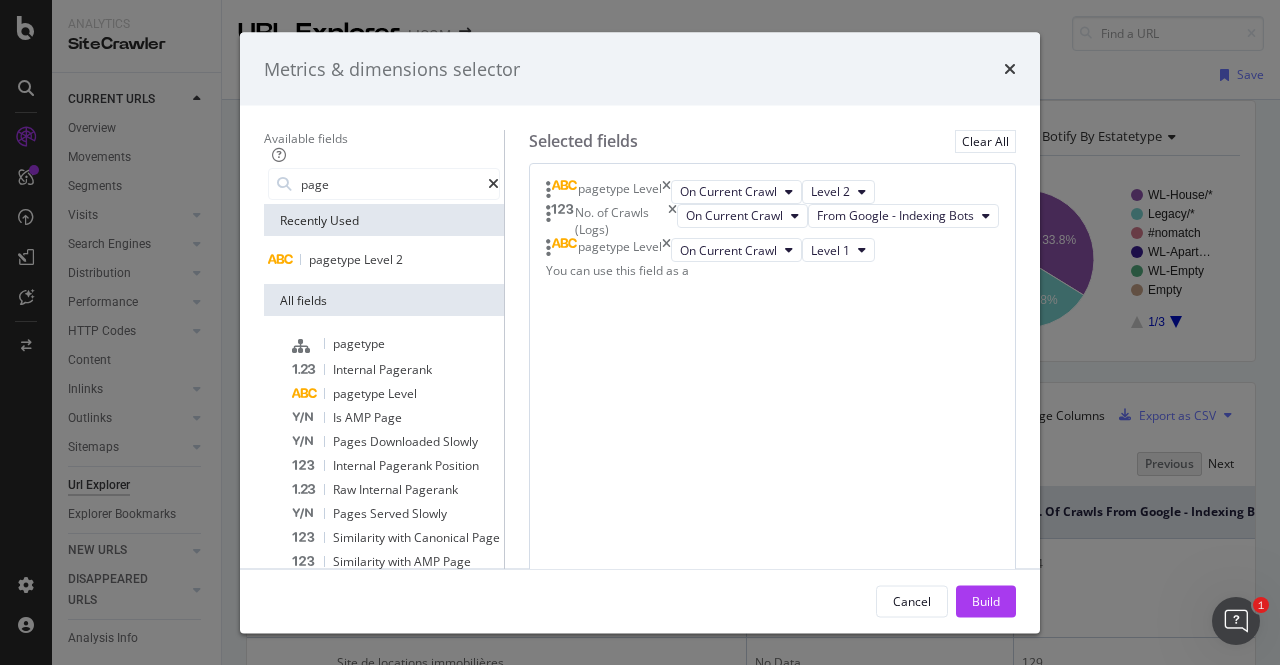 click on "pagetype Level On Current Crawl Level 2 No. of Crawls (Logs) On Current Crawl From Google - Indexing Bots pagetype Level On Current Crawl Level 1 You can use this field as a
To pick up a draggable item, press the space bar.
While dragging, use the arrow keys to move the item.
Press space again to drop the item in its new position, or press escape to cancel." at bounding box center (772, 385) 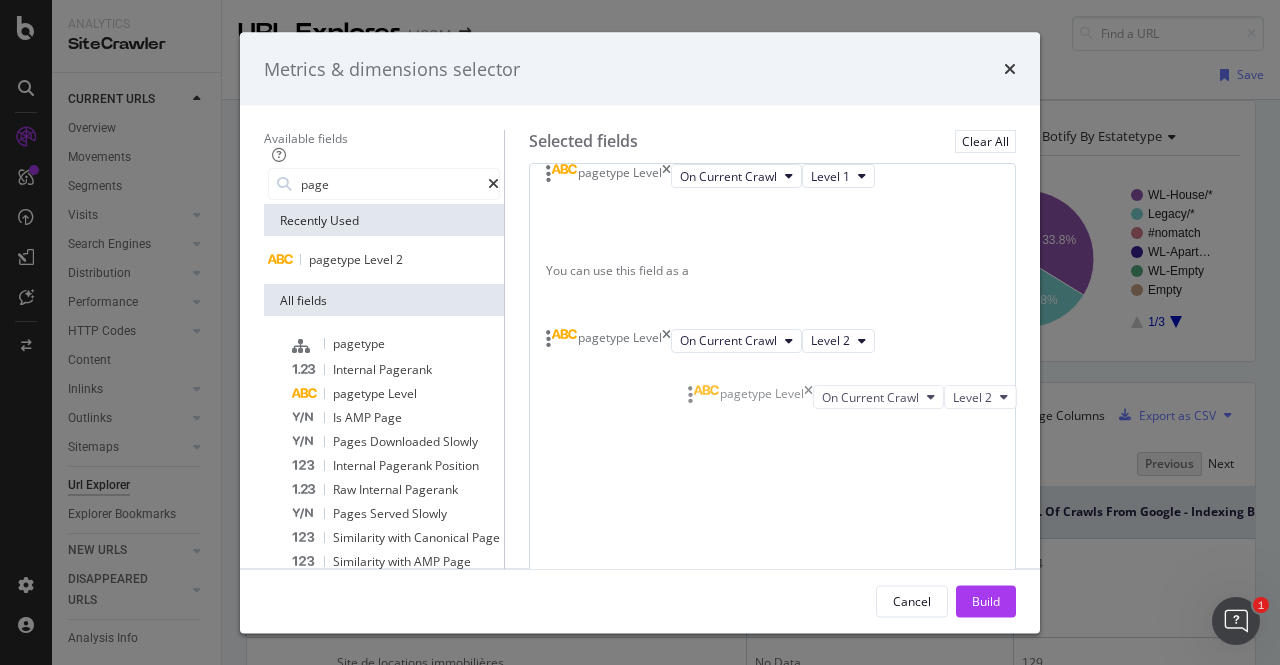 drag, startPoint x: 888, startPoint y: 207, endPoint x: 895, endPoint y: 399, distance: 192.12756 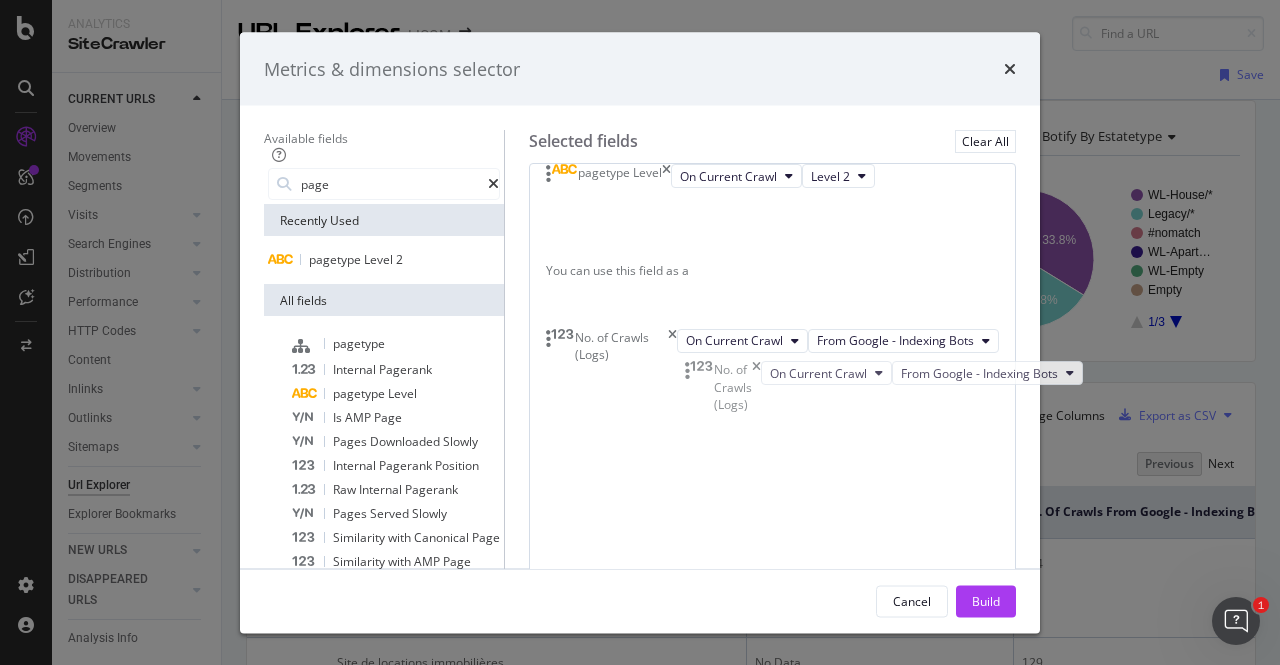 drag, startPoint x: 892, startPoint y: 202, endPoint x: 896, endPoint y: 375, distance: 173.04623 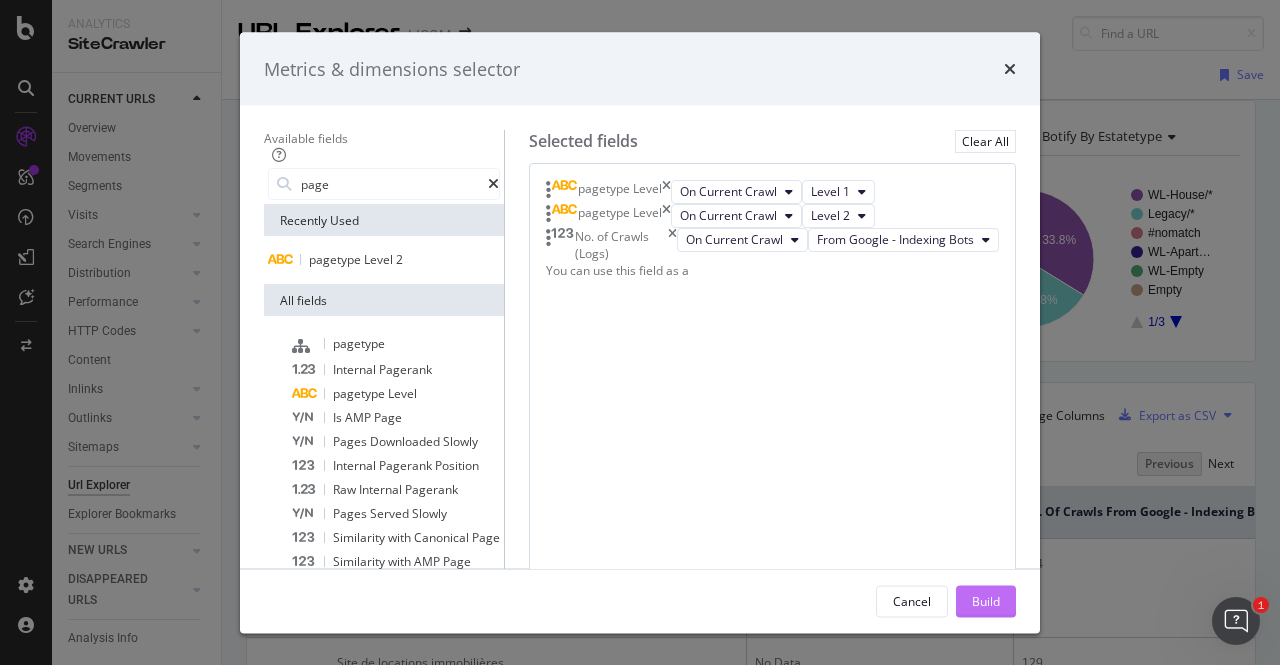 click on "Build" at bounding box center [986, 600] 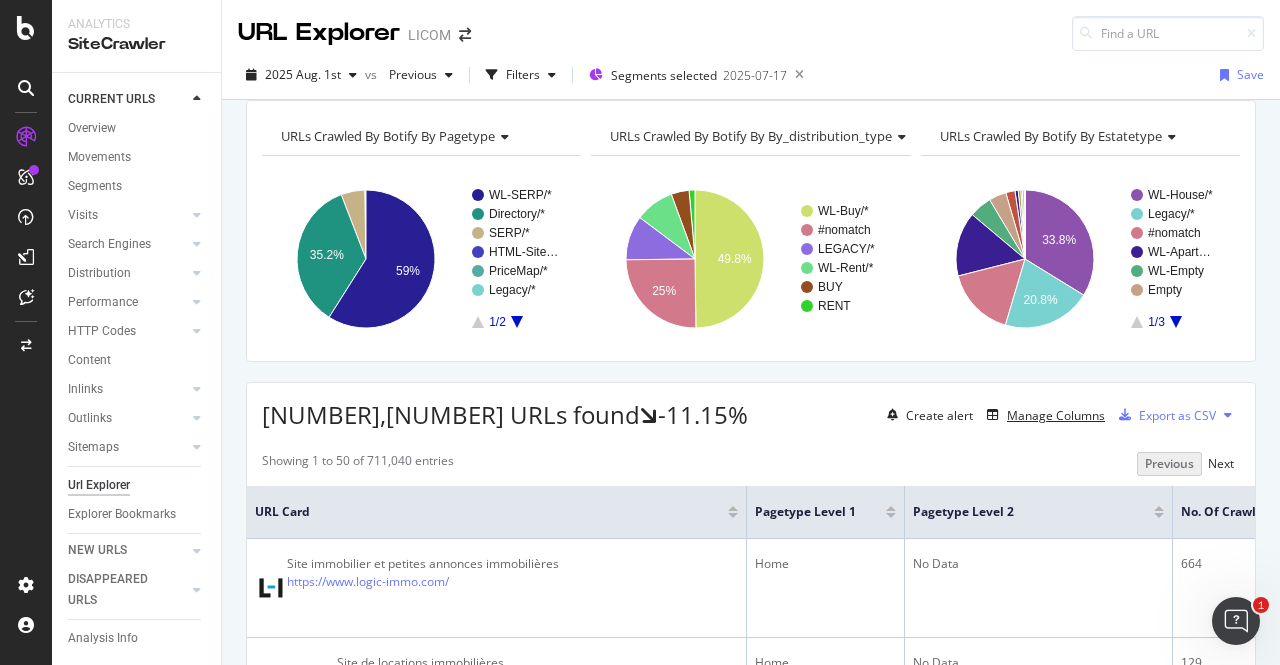 scroll, scrollTop: 197, scrollLeft: 0, axis: vertical 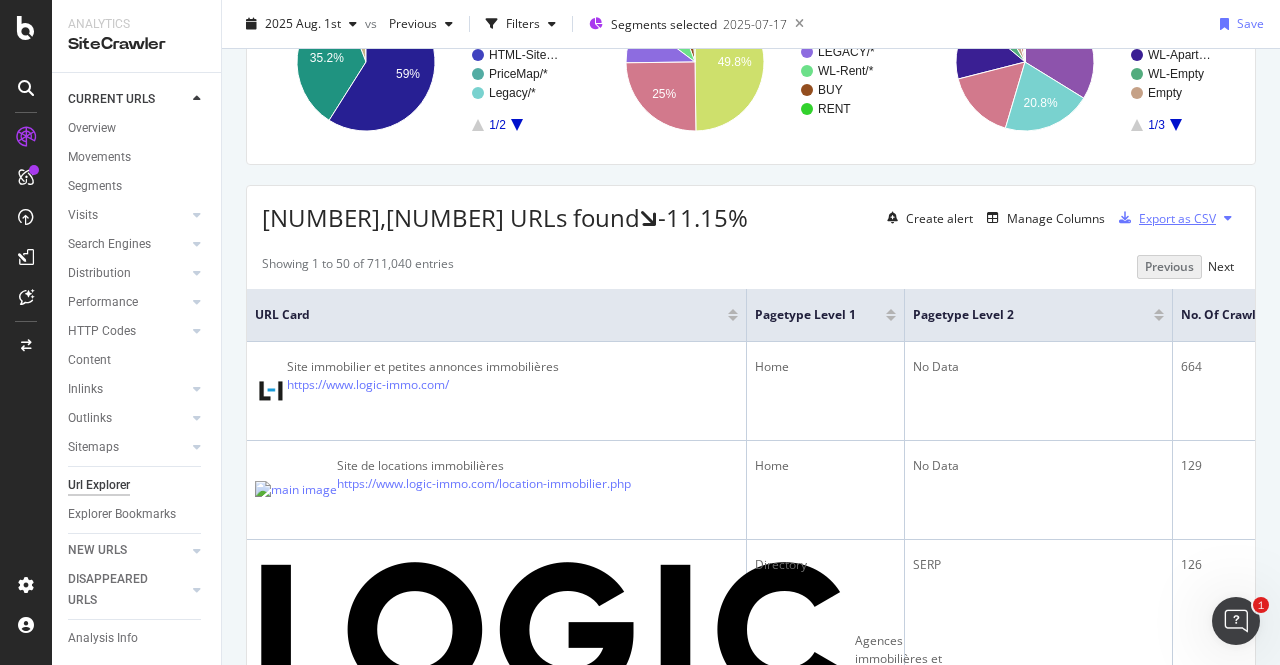click on "Export as CSV" at bounding box center (1163, 218) 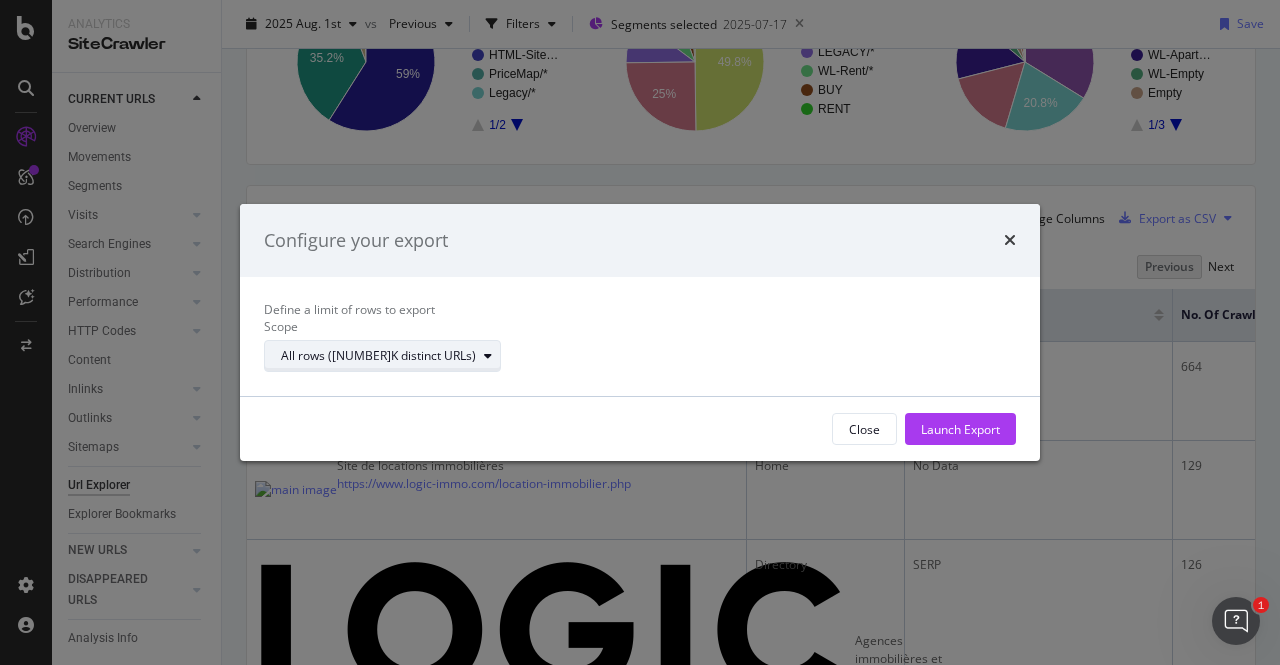 click on "All rows ([NUMBER]K distinct URLs)" at bounding box center (378, 356) 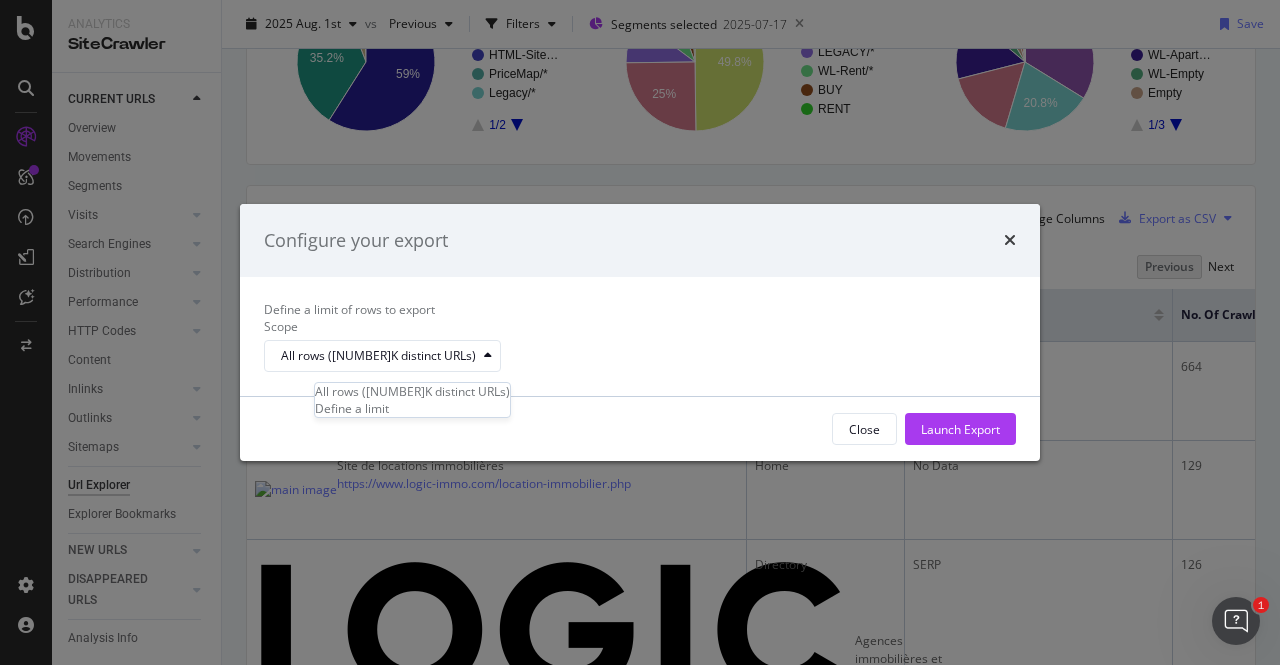 click on "Define a limit of rows to export Scope All rows (711K distinct URLs)" at bounding box center (640, 336) 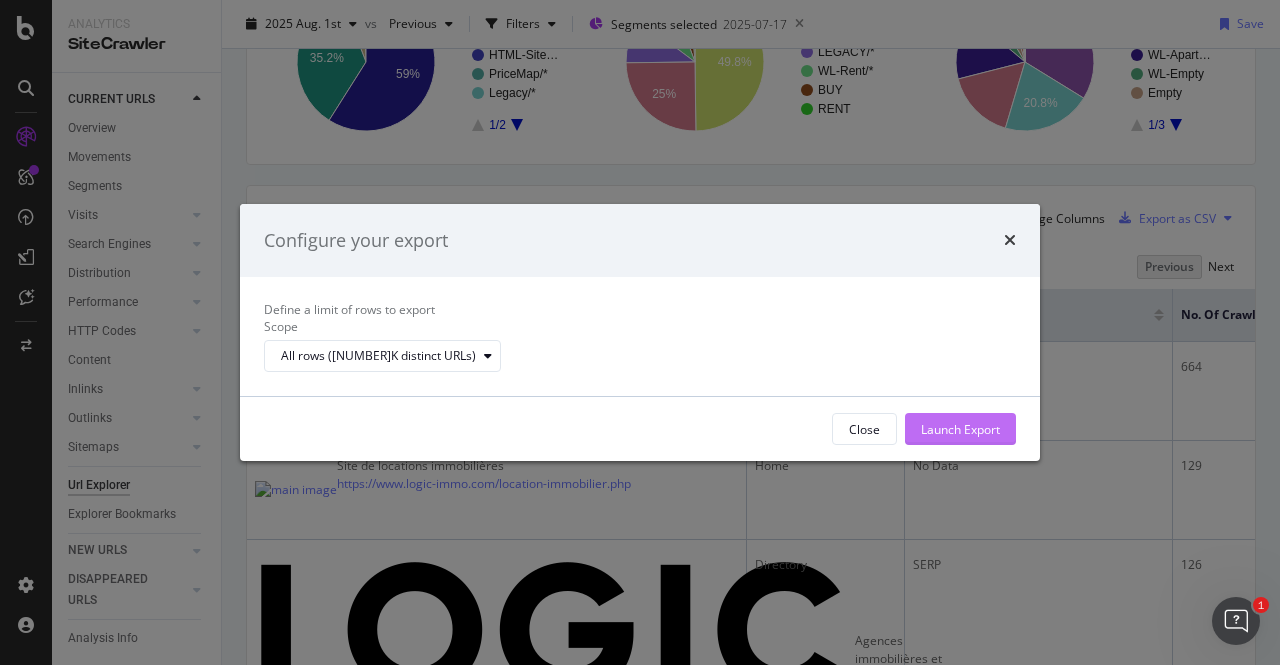 click on "Launch Export" at bounding box center (960, 429) 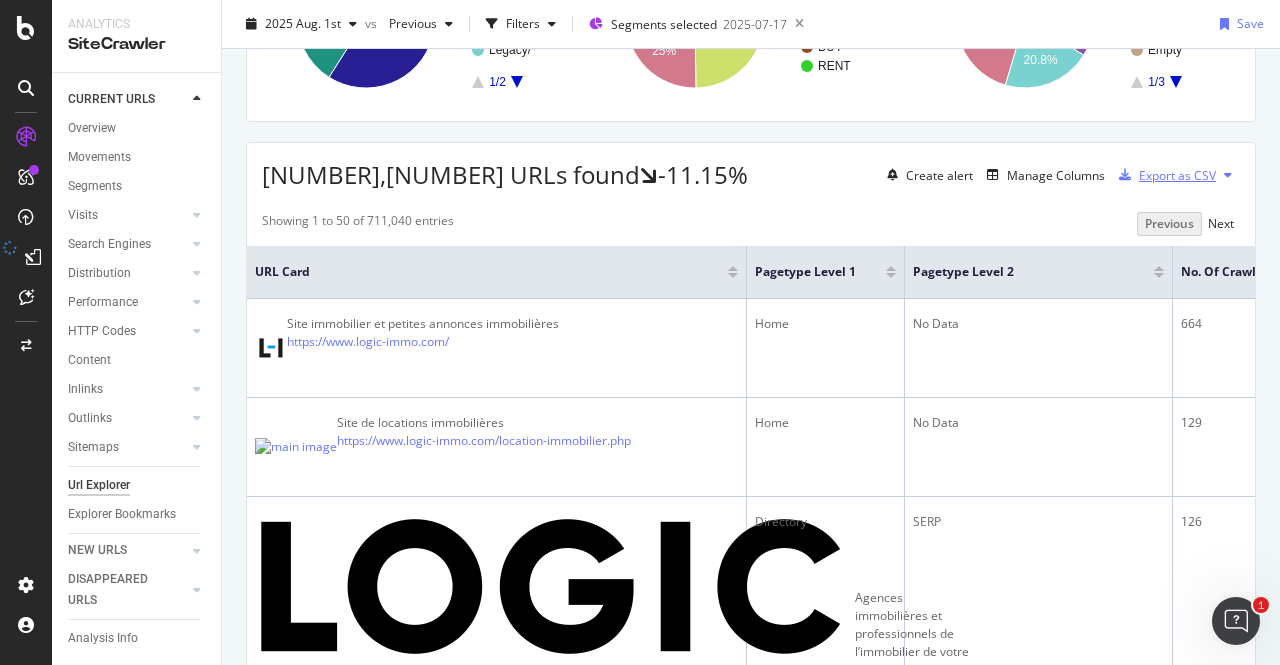 scroll, scrollTop: 241, scrollLeft: 0, axis: vertical 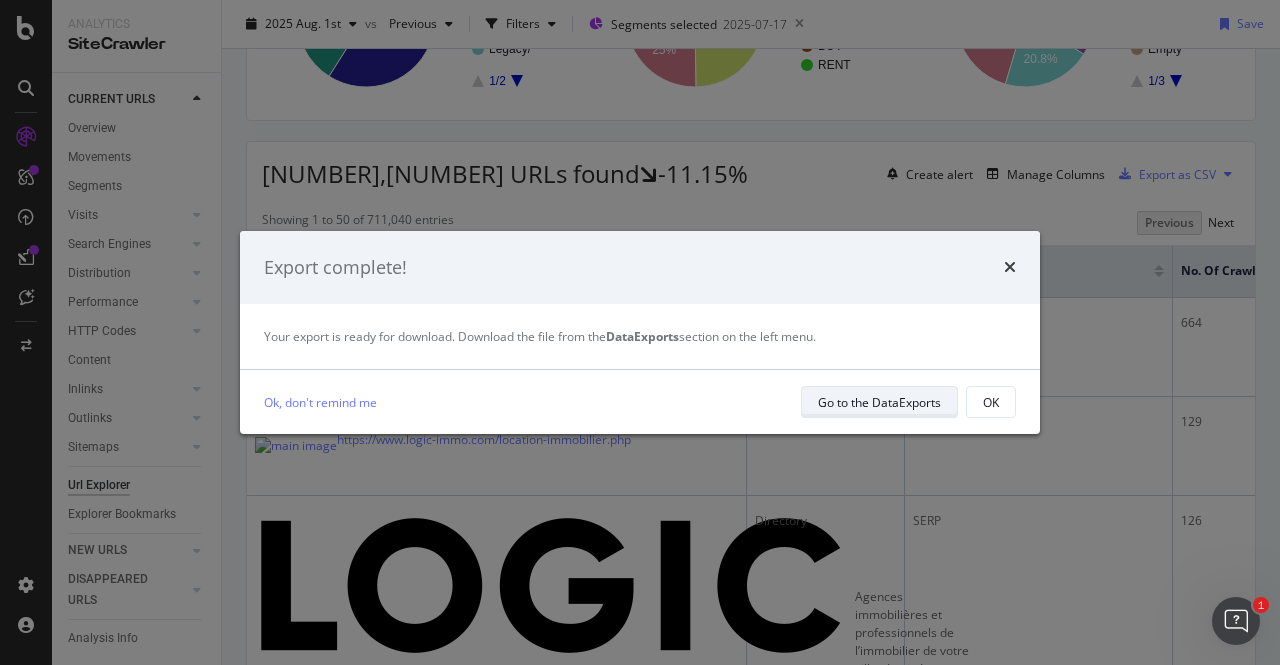 click on "Go to the DataExports" at bounding box center [879, 402] 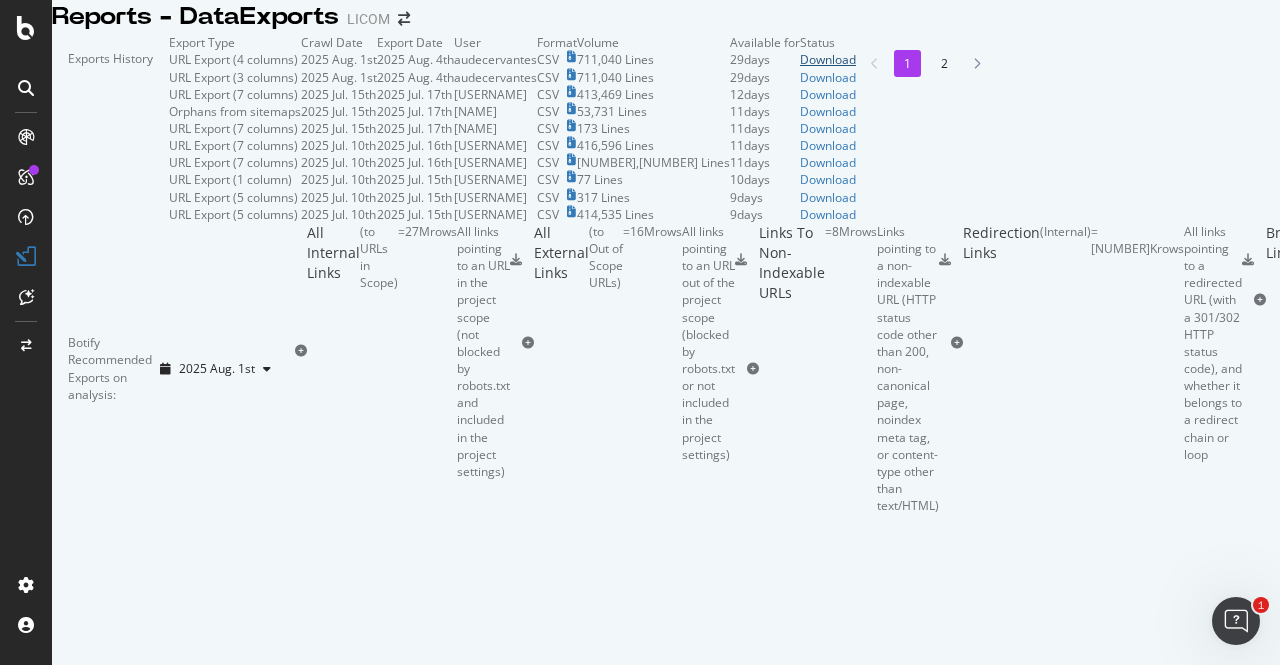 click on "Download" at bounding box center (828, 59) 